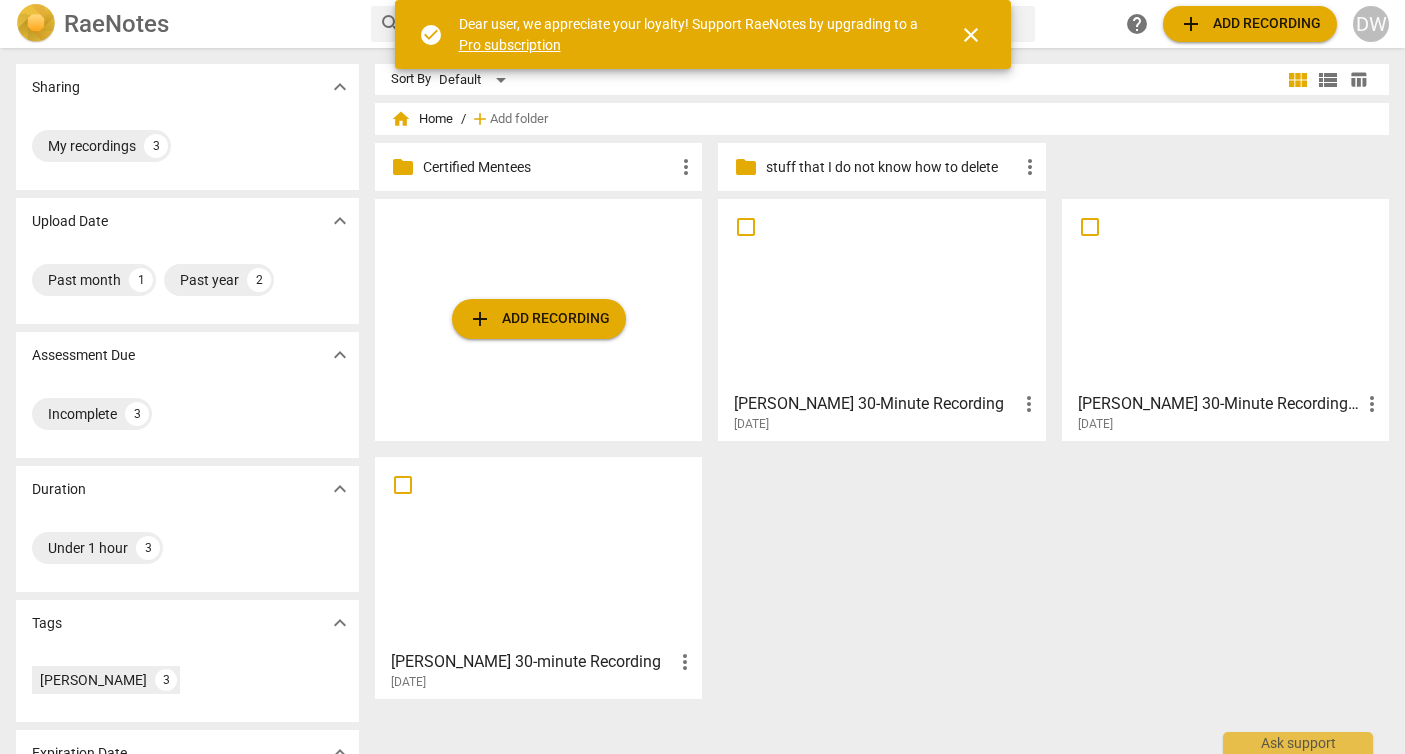 scroll, scrollTop: 0, scrollLeft: 0, axis: both 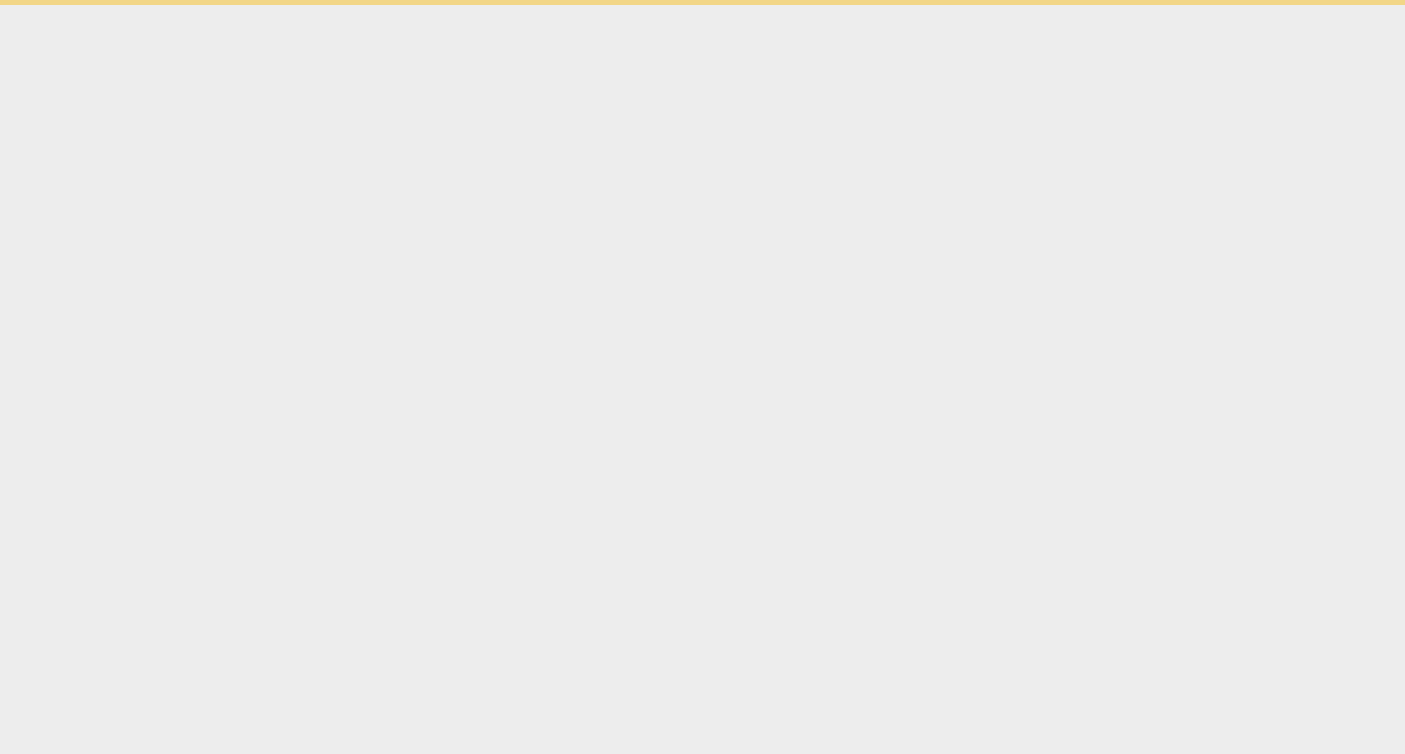 click on "check_circle Dear user, we appreciate your loyalty! Support RaeNotes by upgrading to a    Pro subscription   close Ask support" at bounding box center [702, 2] 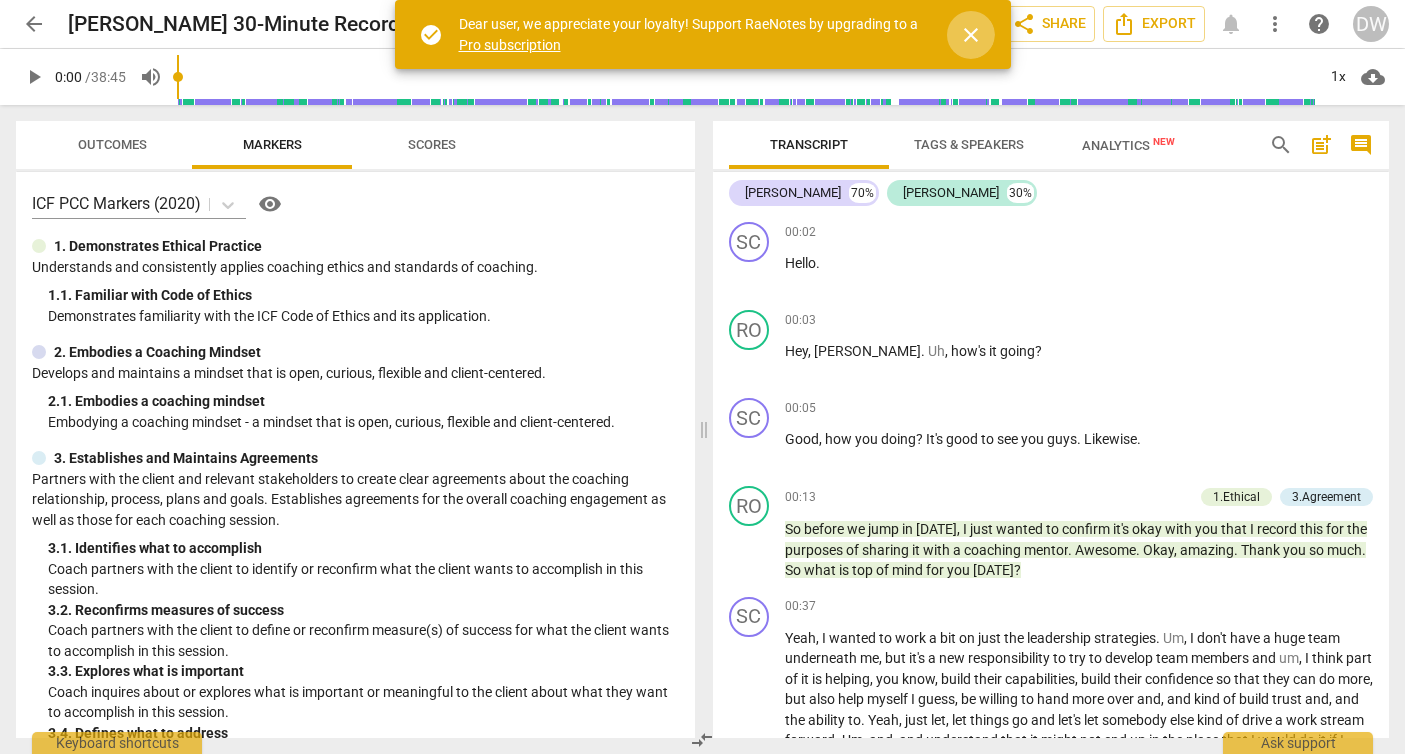 click on "close" at bounding box center [971, 35] 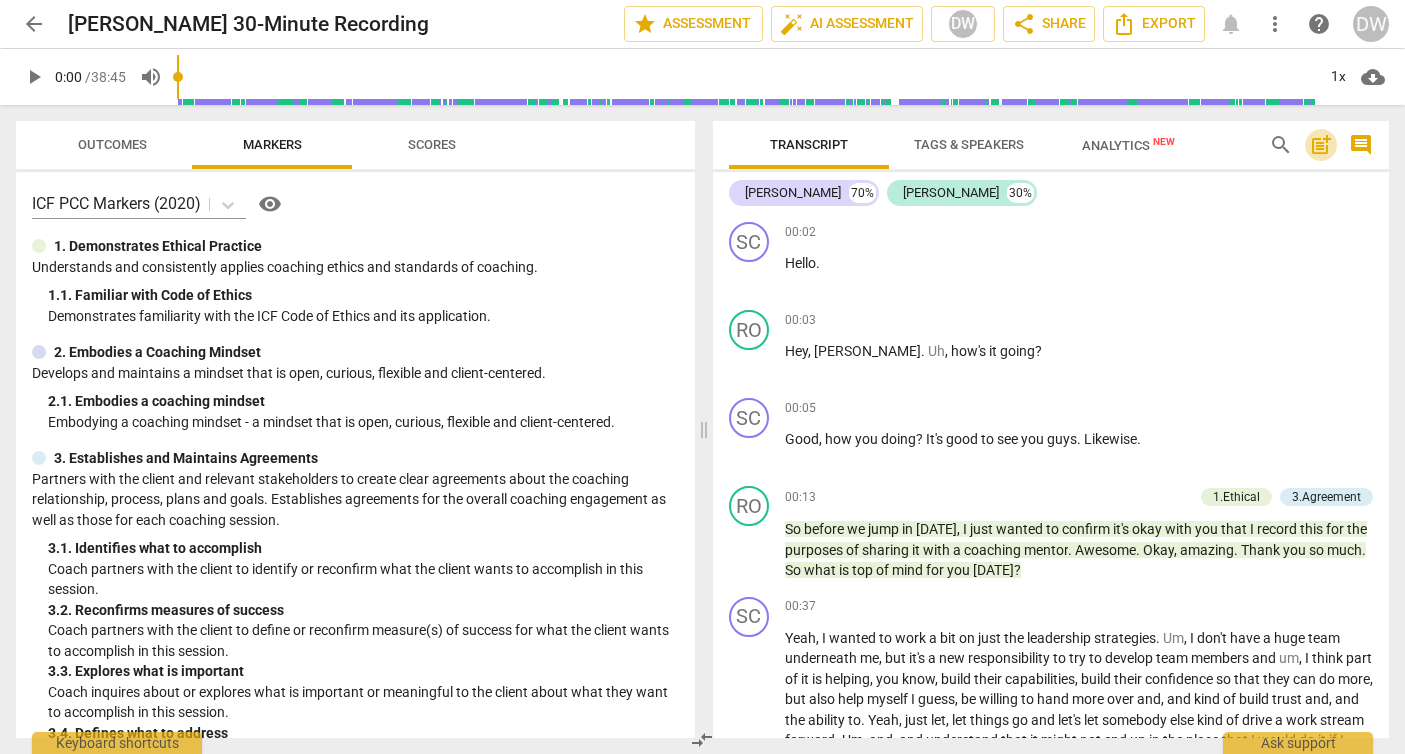 click on "post_add" at bounding box center [1321, 145] 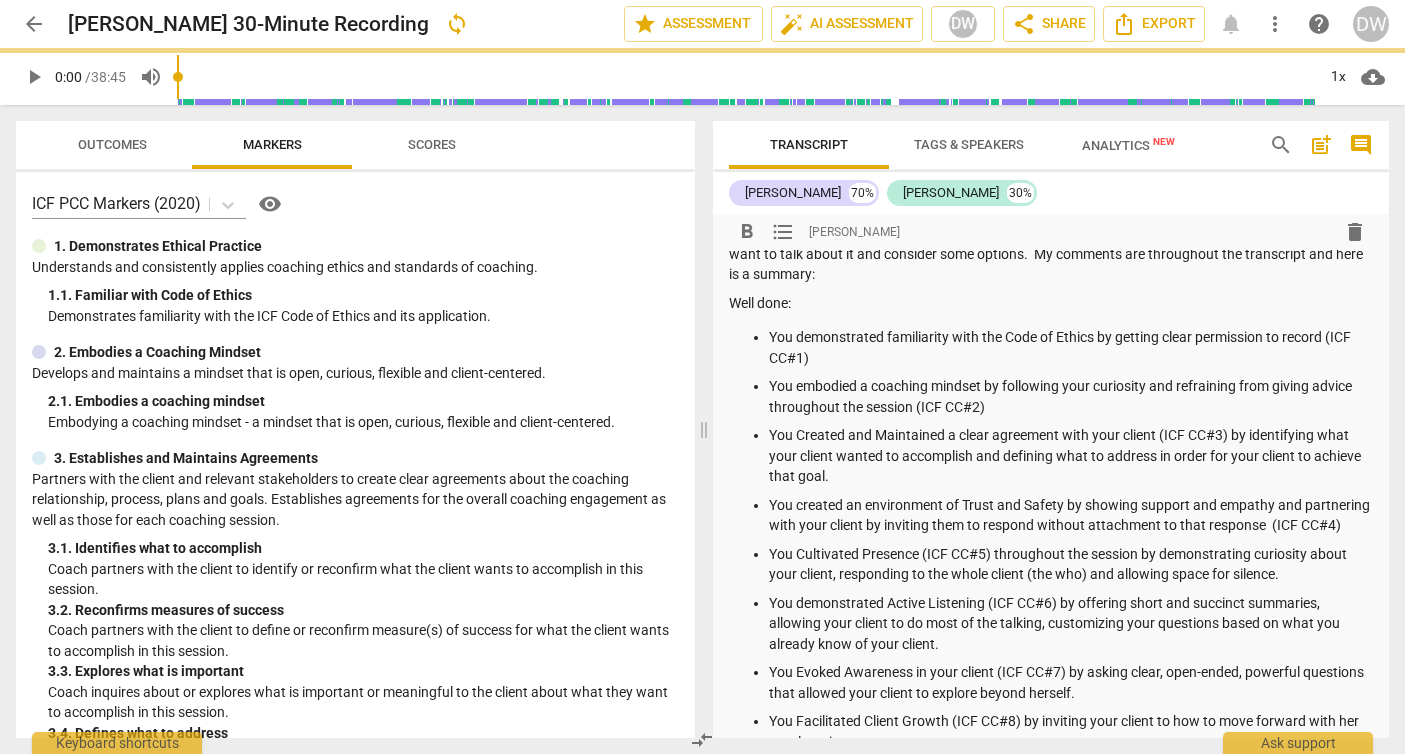 scroll, scrollTop: 0, scrollLeft: 0, axis: both 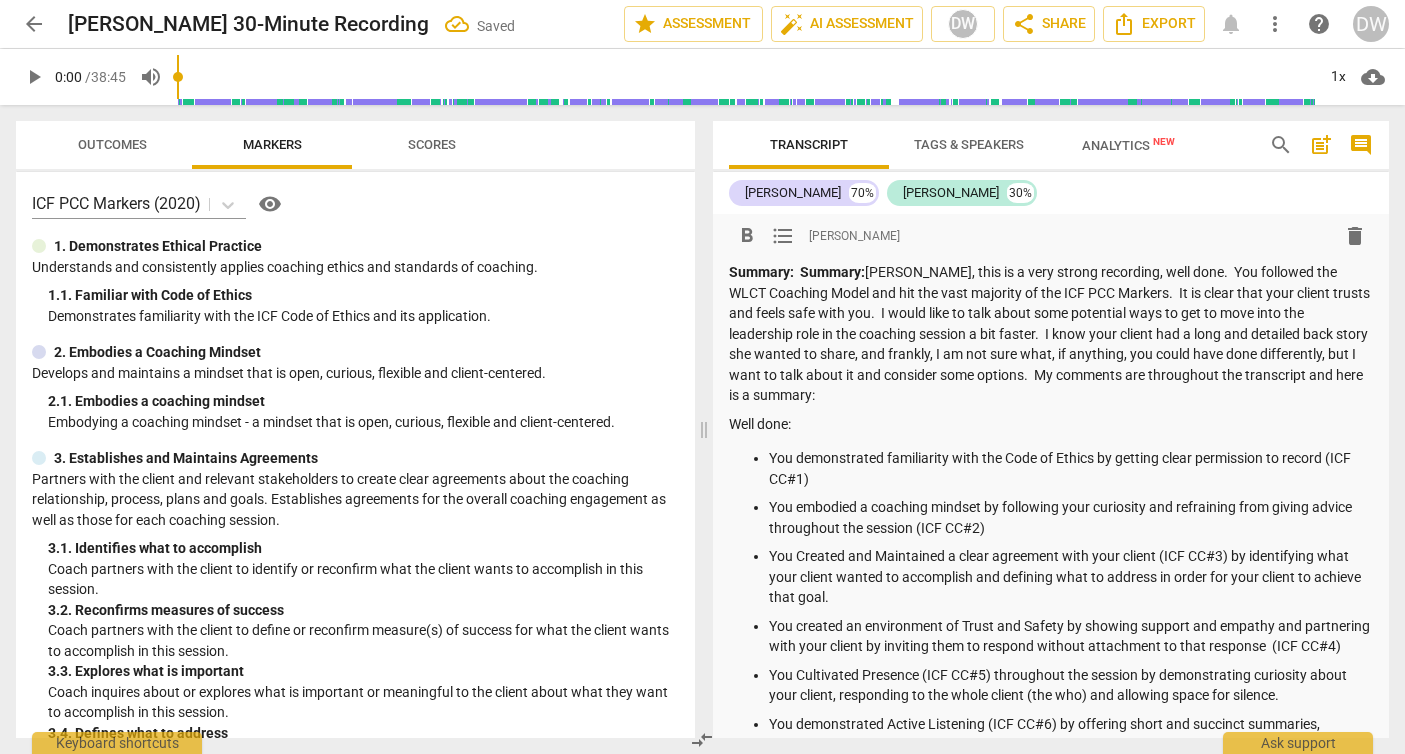 click on "Summary:    Summary:   Jenny, this is a very strong recording, well done.  You followed the WLCT Coaching Model and hit the vast majority of the ICF PCC Markers.  It is clear that your client trusts and feels safe with you.  I would like to talk about some potential ways to get to move into the leadership role in the coaching session a bit faster.  I know your client had a long and detailed back story she wanted to share, and frankly, I am not sure what, if anything, you could have done differently, but I want to talk about it and consider some options.  My comments are throughout the transcript and here is a summary:" at bounding box center (1051, 334) 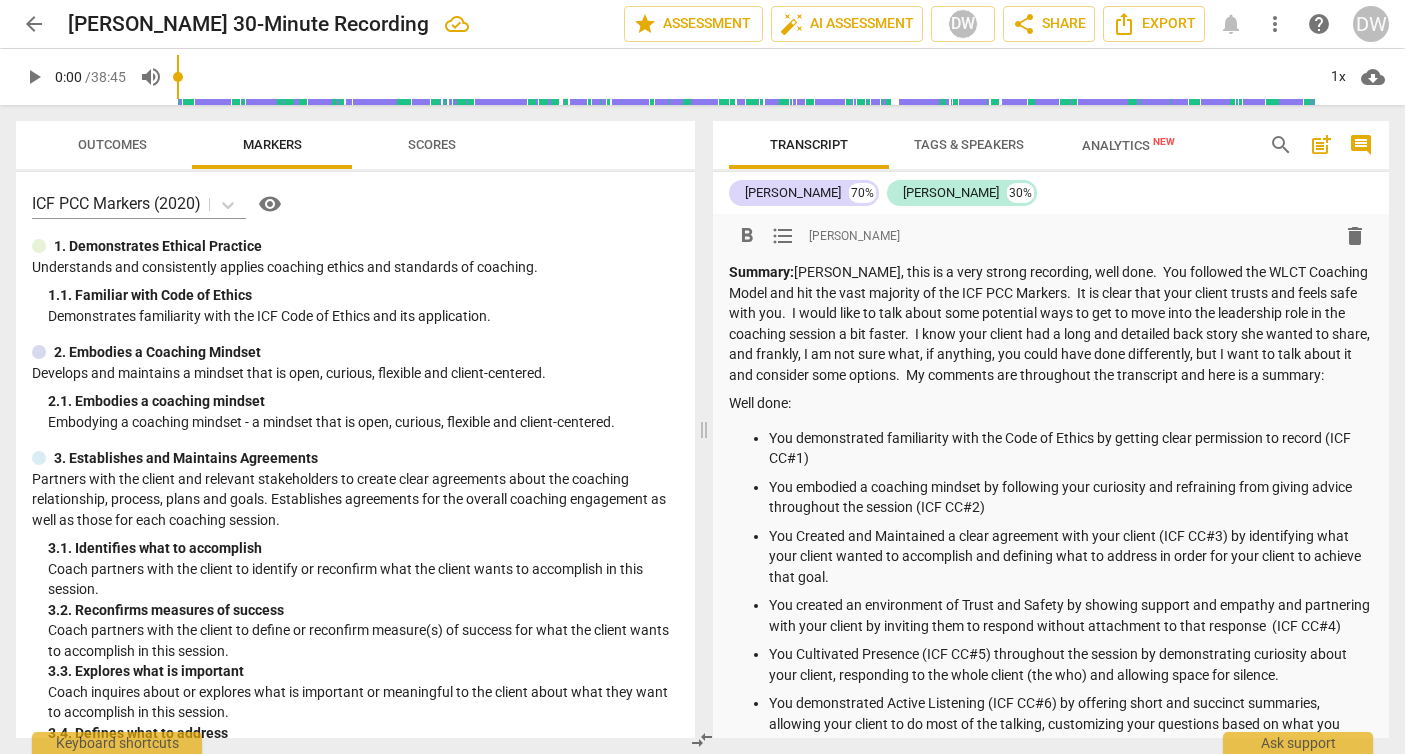 click on "Summary:   Jenny, this is a very strong recording, well done.  You followed the WLCT Coaching Model and hit the vast majority of the ICF PCC Markers.  It is clear that your client trusts and feels safe with you.  I would like to talk about some potential ways to get to move into the leadership role in the coaching session a bit faster.  I know your client had a long and detailed back story she wanted to share, and frankly, I am not sure what, if anything, you could have done differently, but I want to talk about it and consider some options.  My comments are throughout the transcript and here is a summary:" at bounding box center (1051, 323) 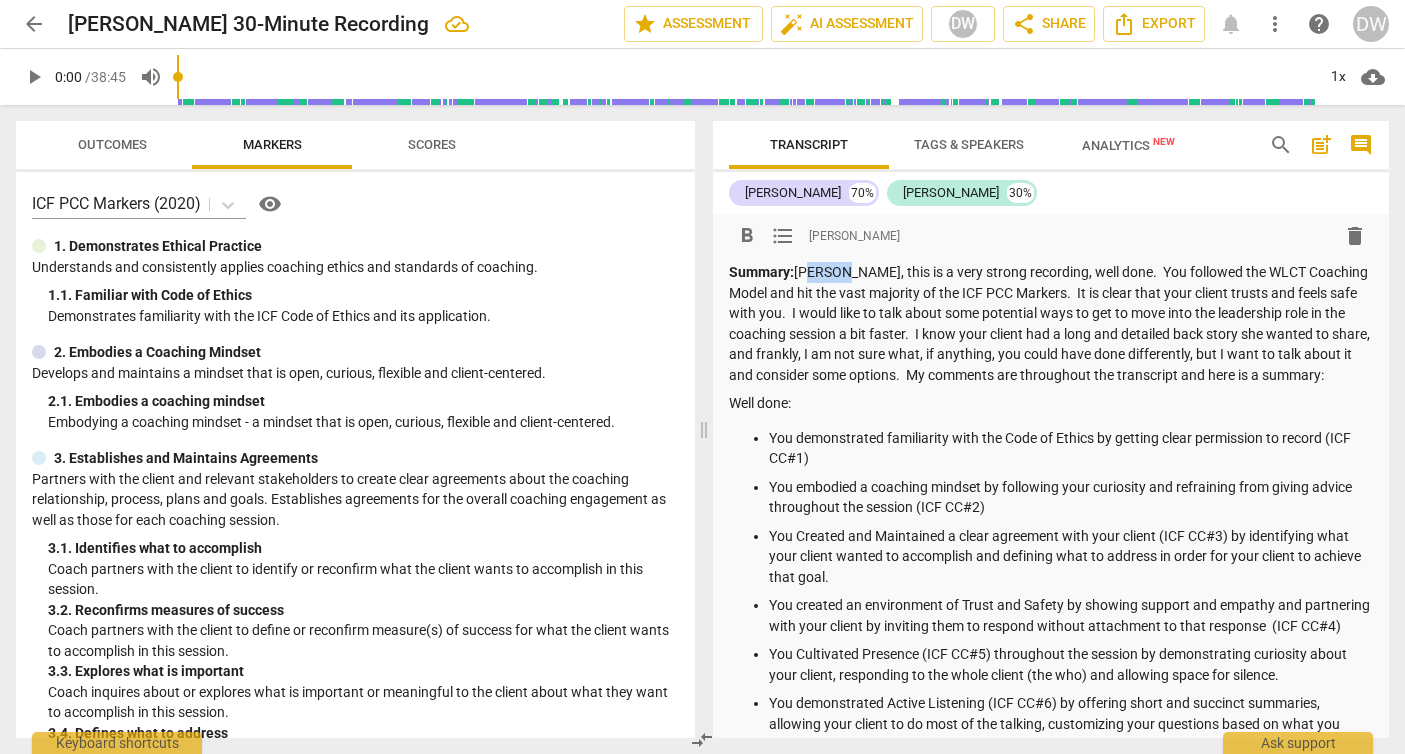 click on "Summary:   Jenny, this is a very strong recording, well done.  You followed the WLCT Coaching Model and hit the vast majority of the ICF PCC Markers.  It is clear that your client trusts and feels safe with you.  I would like to talk about some potential ways to get to move into the leadership role in the coaching session a bit faster.  I know your client had a long and detailed back story she wanted to share, and frankly, I am not sure what, if anything, you could have done differently, but I want to talk about it and consider some options.  My comments are throughout the transcript and here is a summary:" at bounding box center [1051, 323] 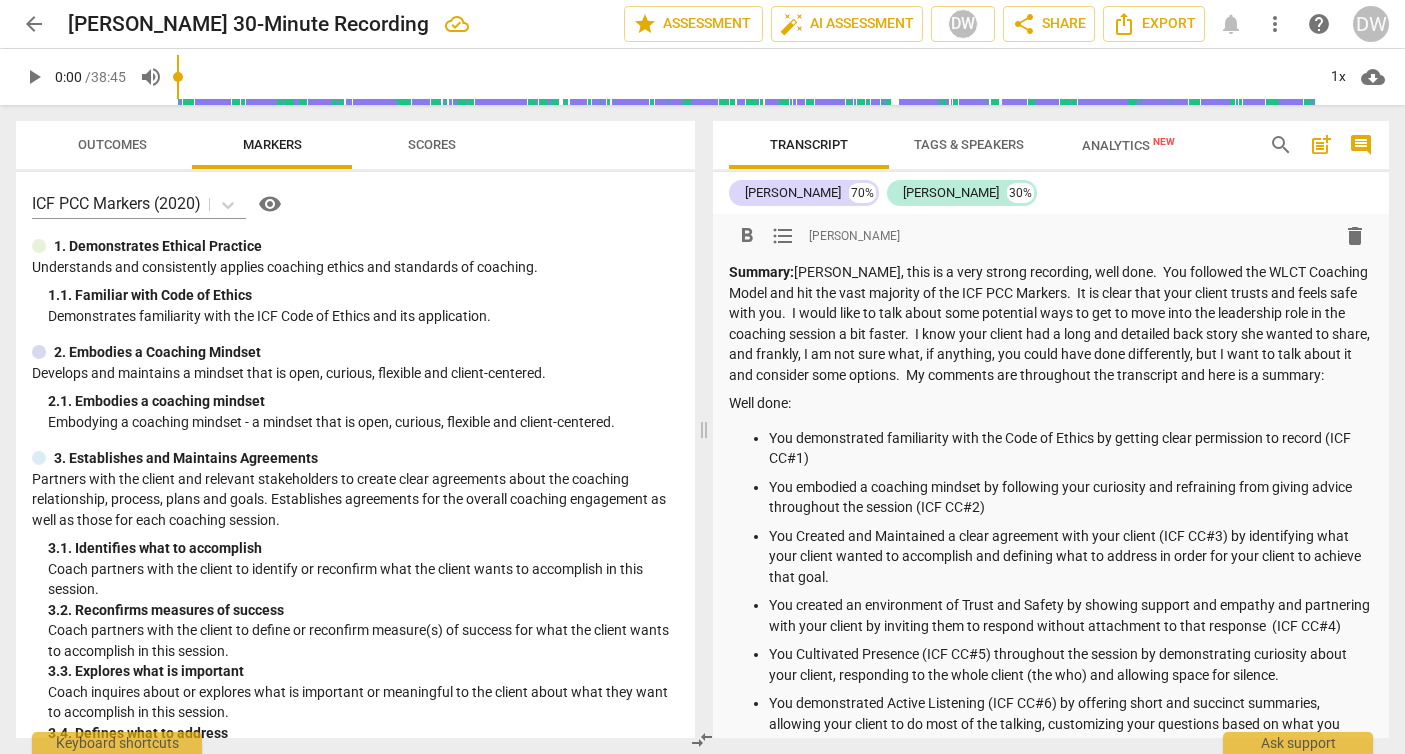 click on "Summary:   Roslyn, this is a very strong recording, well done.  You followed the WLCT Coaching Model and hit the vast majority of the ICF PCC Markers.  It is clear that your client trusts and feels safe with you.  I would like to talk about some potential ways to get to move into the leadership role in the coaching session a bit faster.  I know your client had a long and detailed back story she wanted to share, and frankly, I am not sure what, if anything, you could have done differently, but I want to talk about it and consider some options.  My comments are throughout the transcript and here is a summary:" at bounding box center [1051, 323] 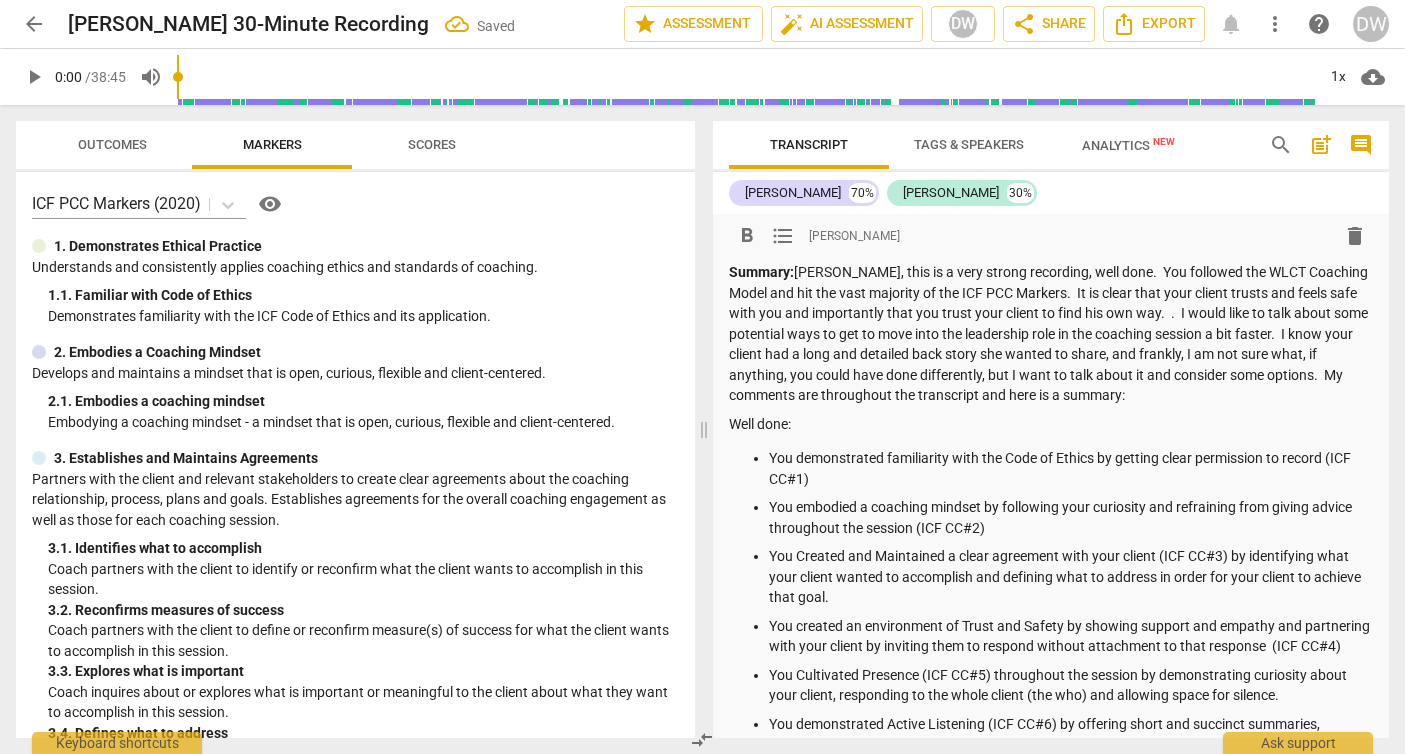click on "Summary:   Roslyn, this is a very strong recording, well done.  You followed the WLCT Coaching Model and hit the vast majority of the ICF PCC Markers.  It is clear that your client trusts and feels safe with you and importantly that you trust your client to find his own way.  .  I would like to talk about some potential ways to get to move into the leadership role in the coaching session a bit faster.  I know your client had a long and detailed back story she wanted to share, and frankly, I am not sure what, if anything, you could have done differently, but I want to talk about it and consider some options.  My comments are throughout the transcript and here is a summary:" at bounding box center (1051, 334) 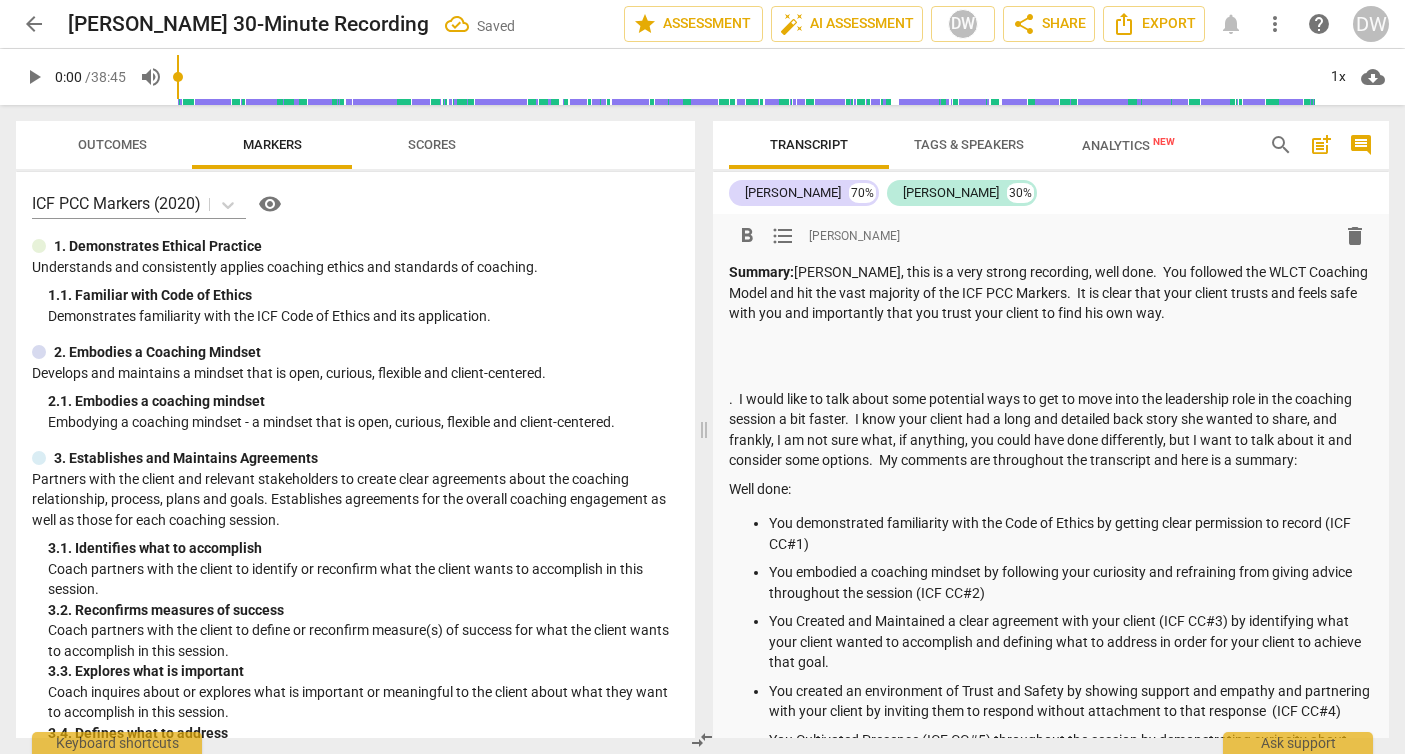 click on "Summary:   Roslyn, this is a very strong recording, well done.  You followed the WLCT Coaching Model and hit the vast majority of the ICF PCC Markers.  It is clear that your client trusts and feels safe with you and importantly that you trust your client to find his own way." at bounding box center [1051, 293] 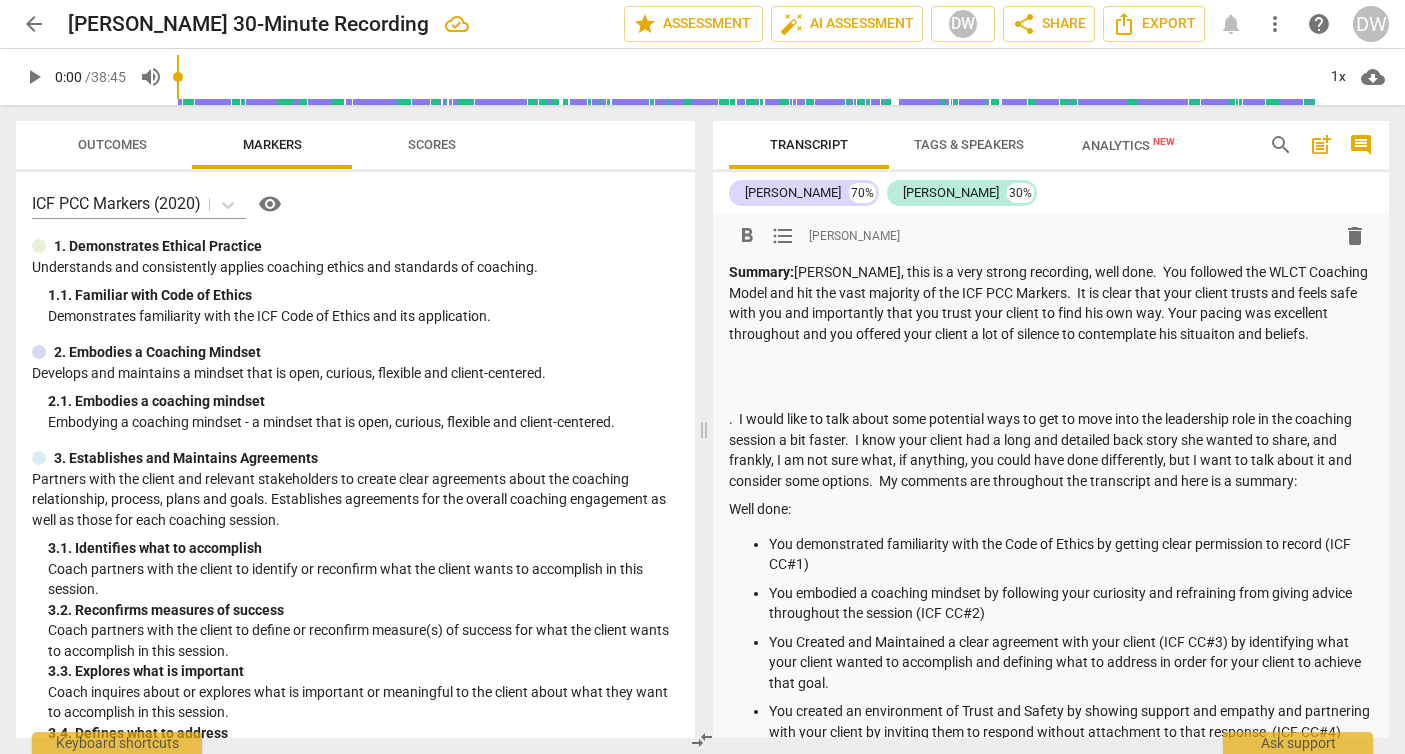 click on "Summary:   Roslyn, this is a very strong recording, well done.  You followed the WLCT Coaching Model and hit the vast majority of the ICF PCC Markers.  It is clear that your client trusts and feels safe with you and importantly that you trust your client to find his own way. Your pacing was excellent throughout and you offered your client a lot of silence to contemplate his situaiton and beliefs." at bounding box center [1051, 303] 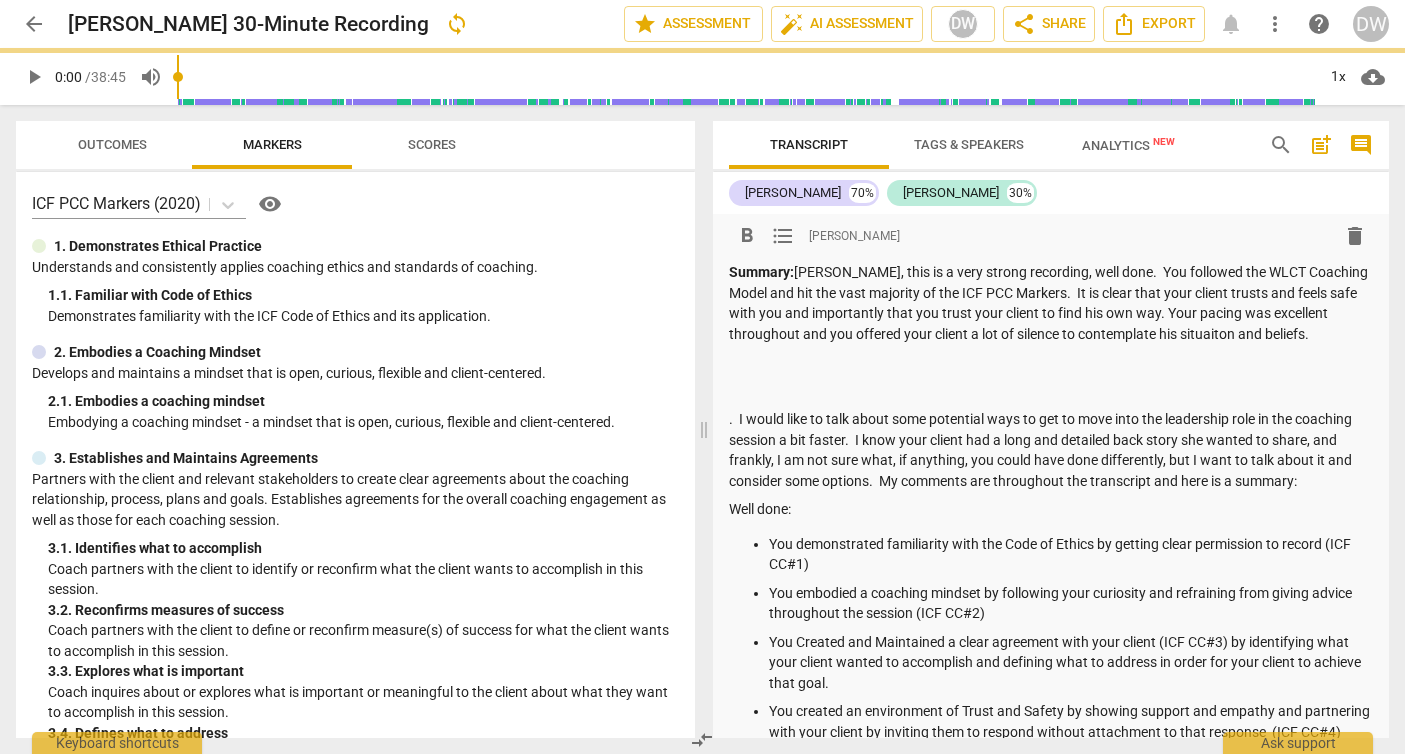 click on "Summary:   Roslyn, this is a very strong recording, well done.  You followed the WLCT Coaching Model and hit the vast majority of the ICF PCC Markers.  It is clear that your client trusts and feels safe with you and importantly that you trust your client to find his own way. Your pacing was excellent throughout and you offered your client a lot of silence to contemplate his situaiton and beliefs." at bounding box center [1051, 303] 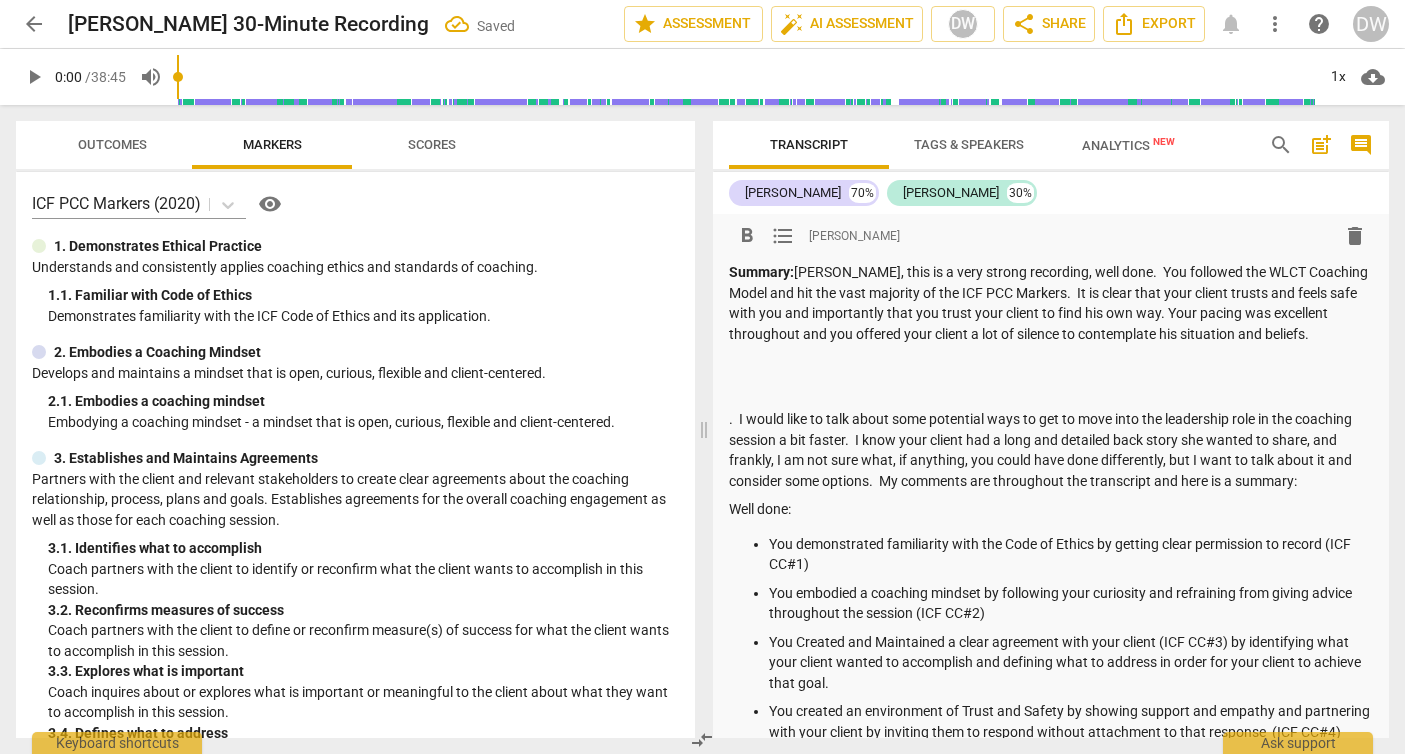 click on "Summary:   Roslyn, this is a very strong recording, well done.  You followed the WLCT Coaching Model and hit the vast majority of the ICF PCC Markers.  It is clear that your client trusts and feels safe with you and importantly that you trust your client to find his own way. Your pacing was excellent throughout and you offered your client a lot of silence to contemplate his situation and beliefs." at bounding box center [1051, 303] 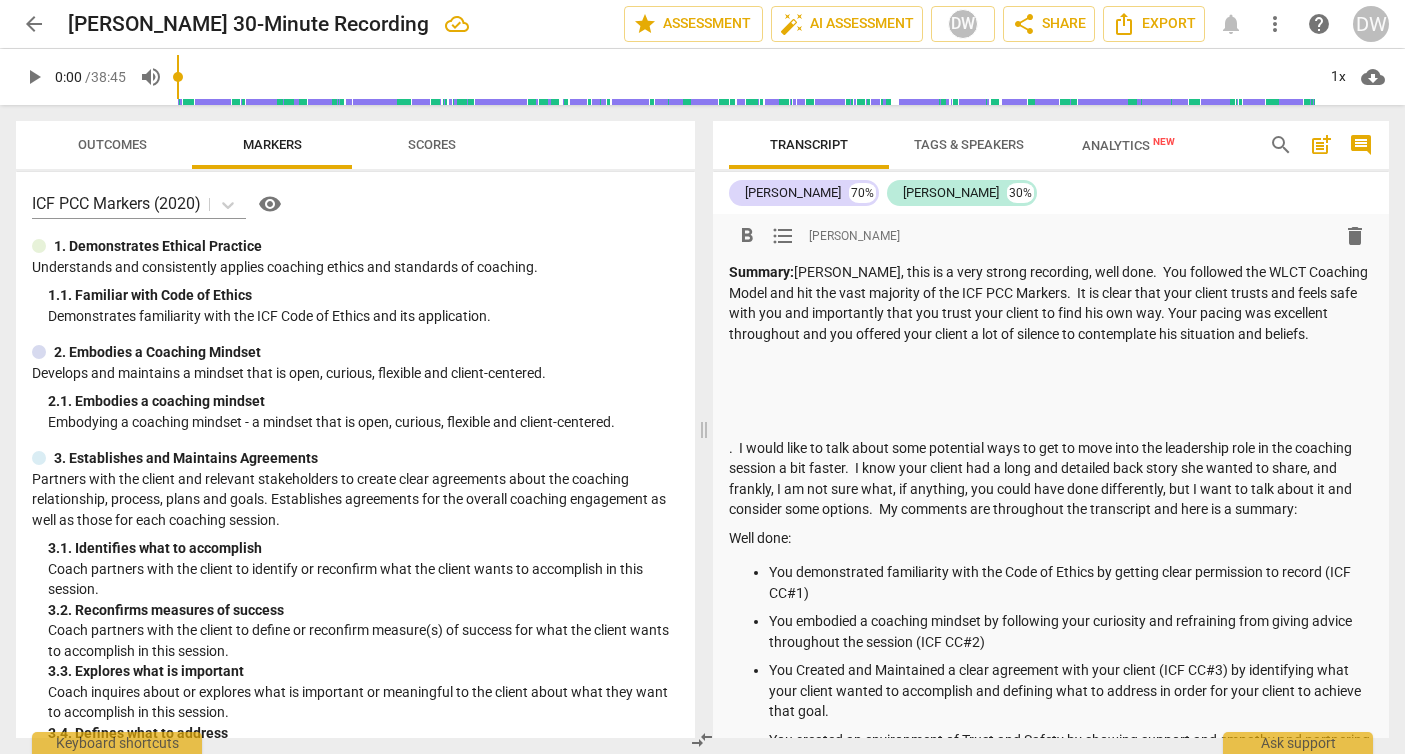 drag, startPoint x: 727, startPoint y: 447, endPoint x: 844, endPoint y: 496, distance: 126.84637 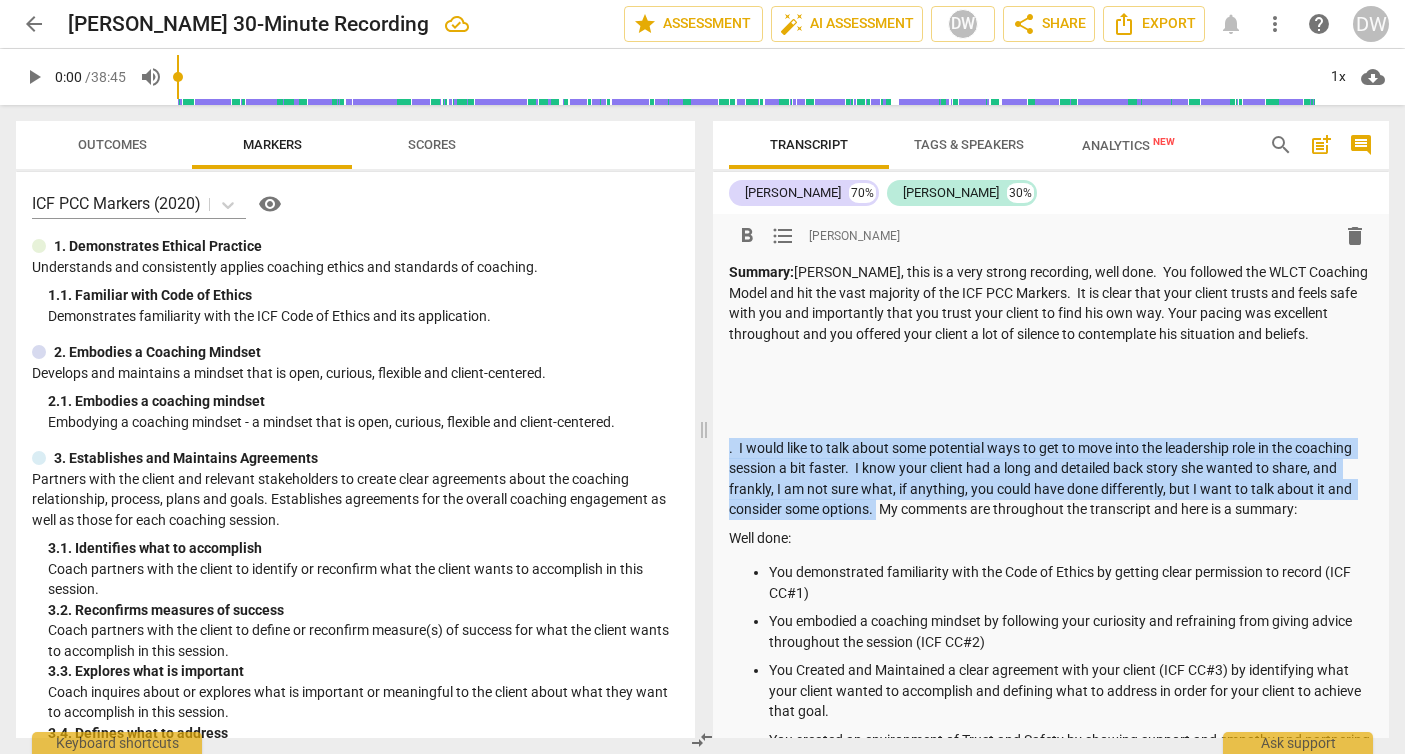 drag, startPoint x: 729, startPoint y: 450, endPoint x: 879, endPoint y: 514, distance: 163.0828 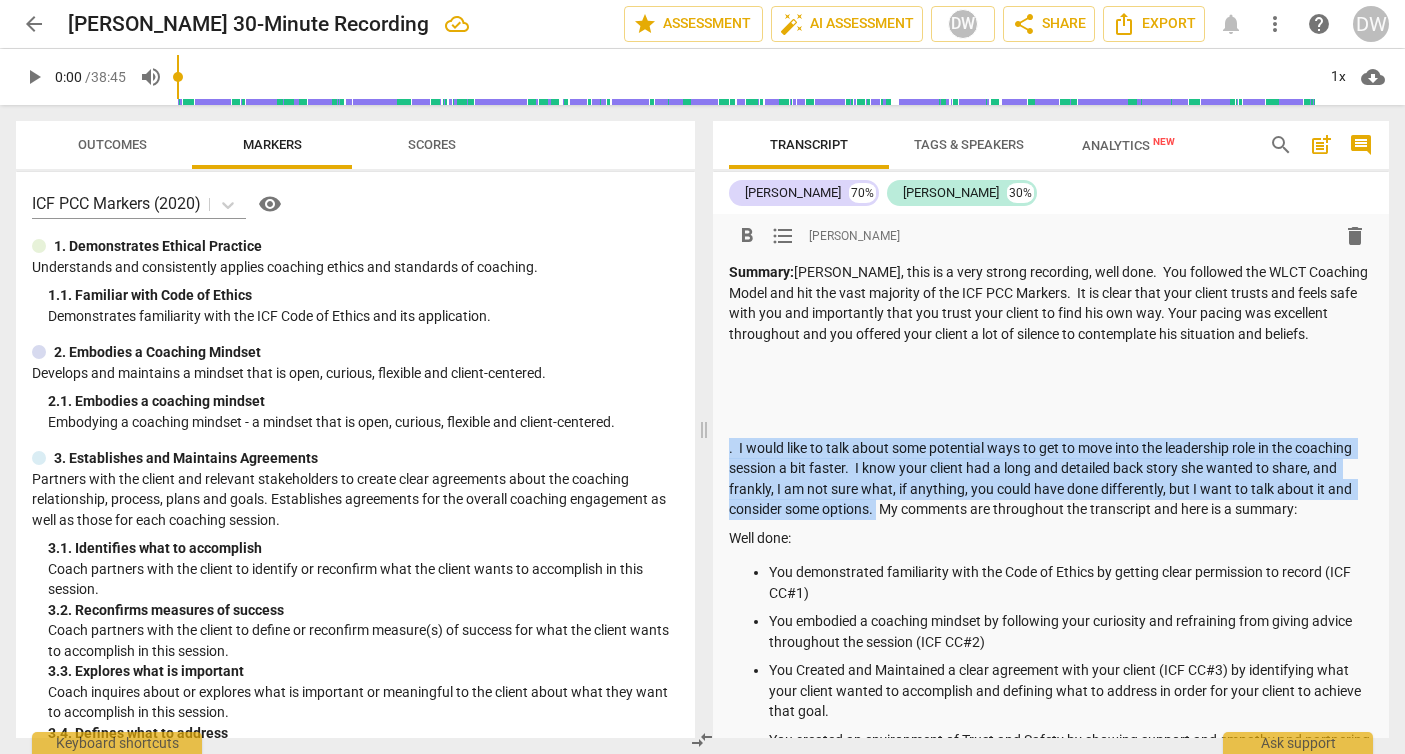 click on ".  I would like to talk about some potential ways to get to move into the leadership role in the coaching session a bit faster.  I know your client had a long and detailed back story she wanted to share, and frankly, I am not sure what, if anything, you could have done differently, but I want to talk about it and consider some options.  My comments are throughout the transcript and here is a summary:" at bounding box center [1051, 479] 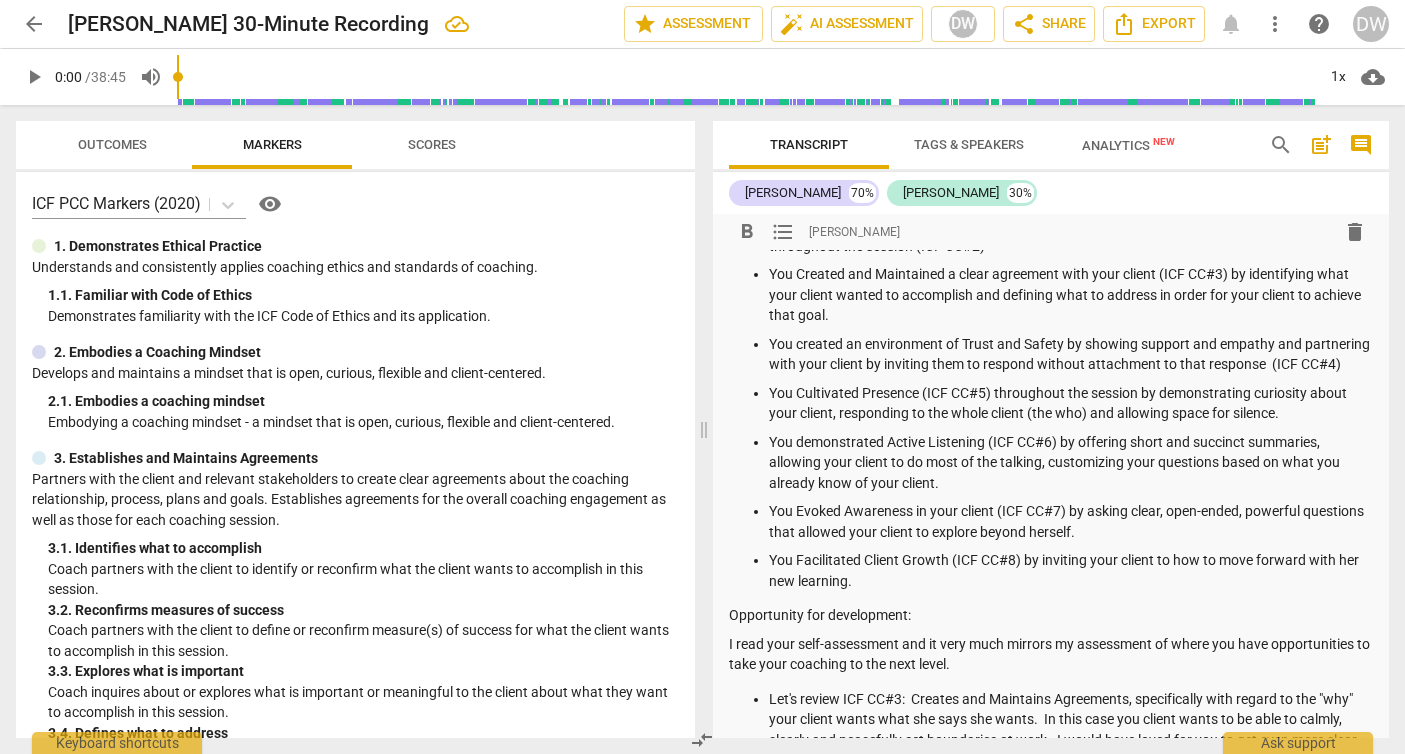 scroll, scrollTop: 259, scrollLeft: 0, axis: vertical 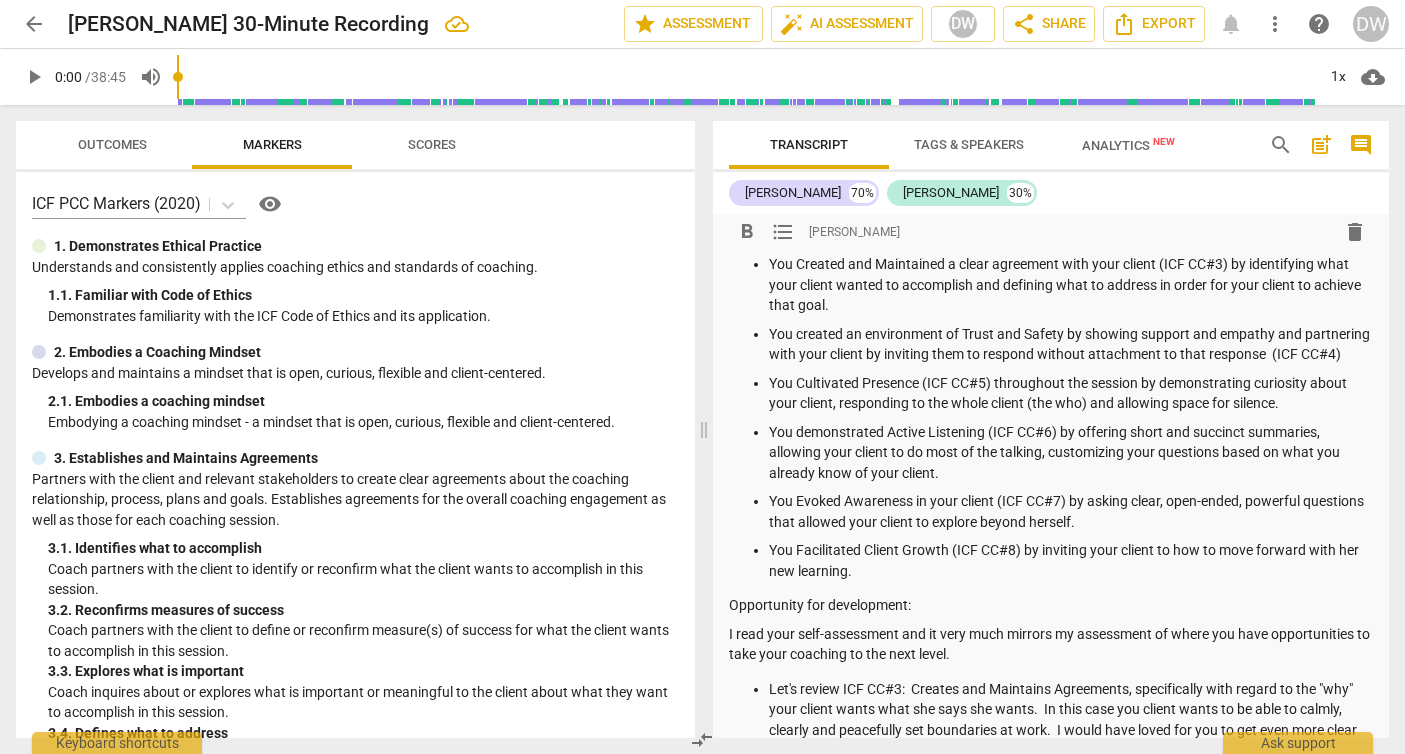 click on "You Evoked Awareness in your client (ICF CC#7) by asking clear, open-ended, powerful questions that allowed your client to explore beyond herself." at bounding box center (1071, 511) 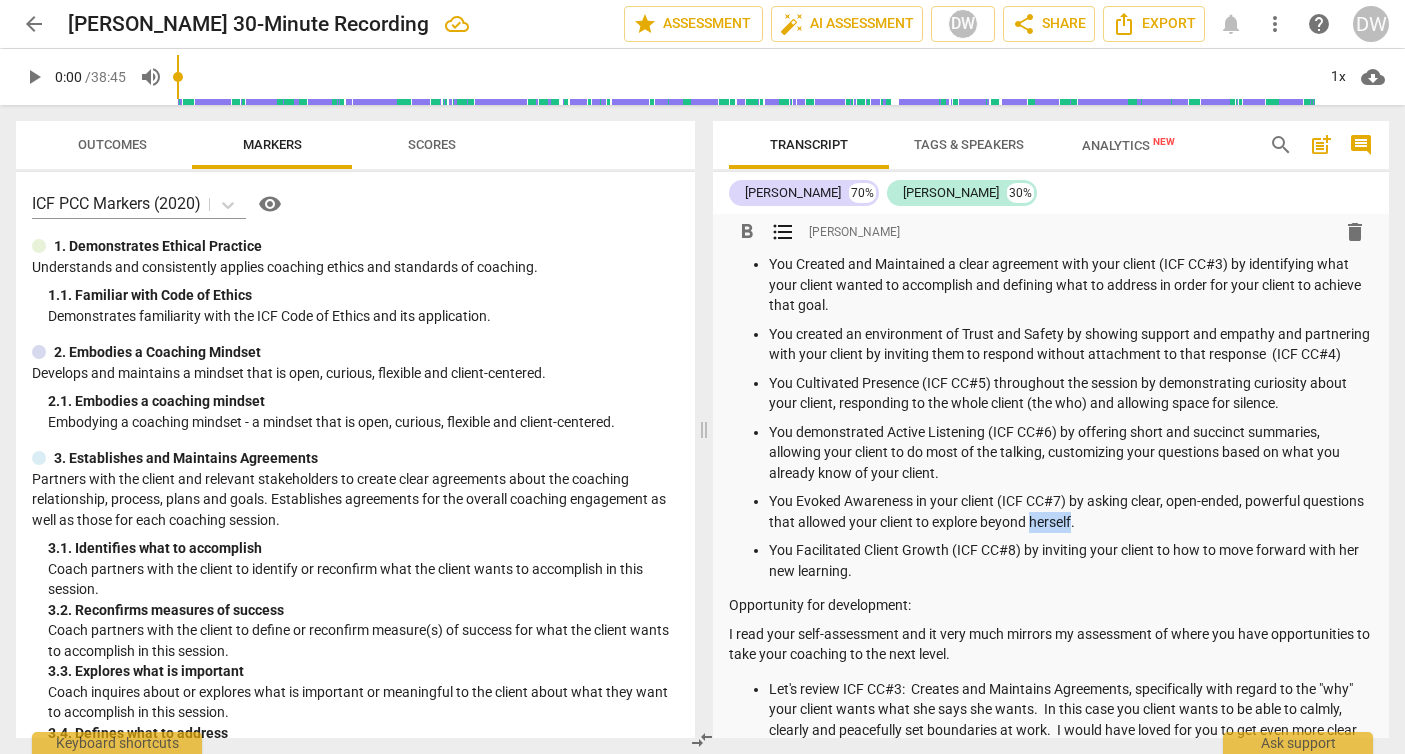 click on "You Evoked Awareness in your client (ICF CC#7) by asking clear, open-ended, powerful questions that allowed your client to explore beyond herself." at bounding box center [1071, 511] 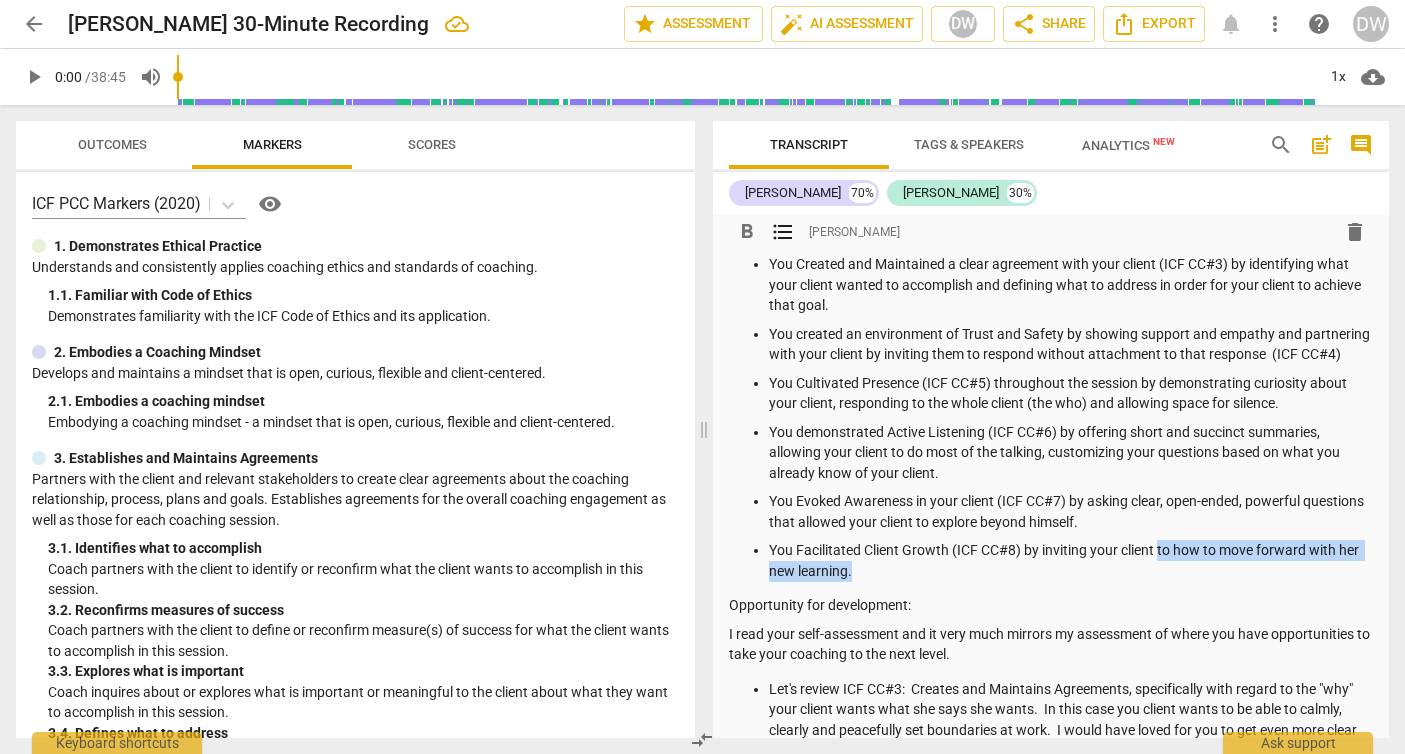 drag, startPoint x: 1159, startPoint y: 573, endPoint x: 1160, endPoint y: 585, distance: 12.0415945 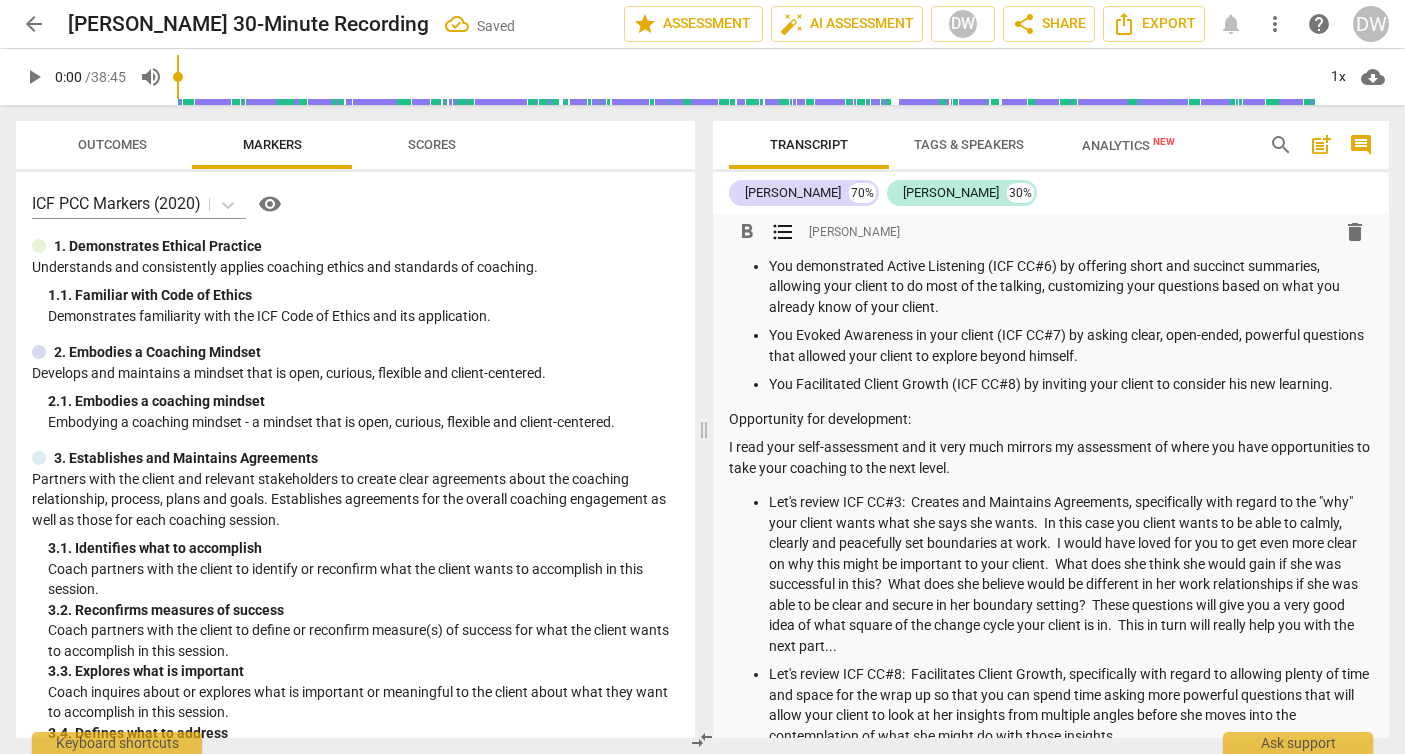 scroll, scrollTop: 488, scrollLeft: 0, axis: vertical 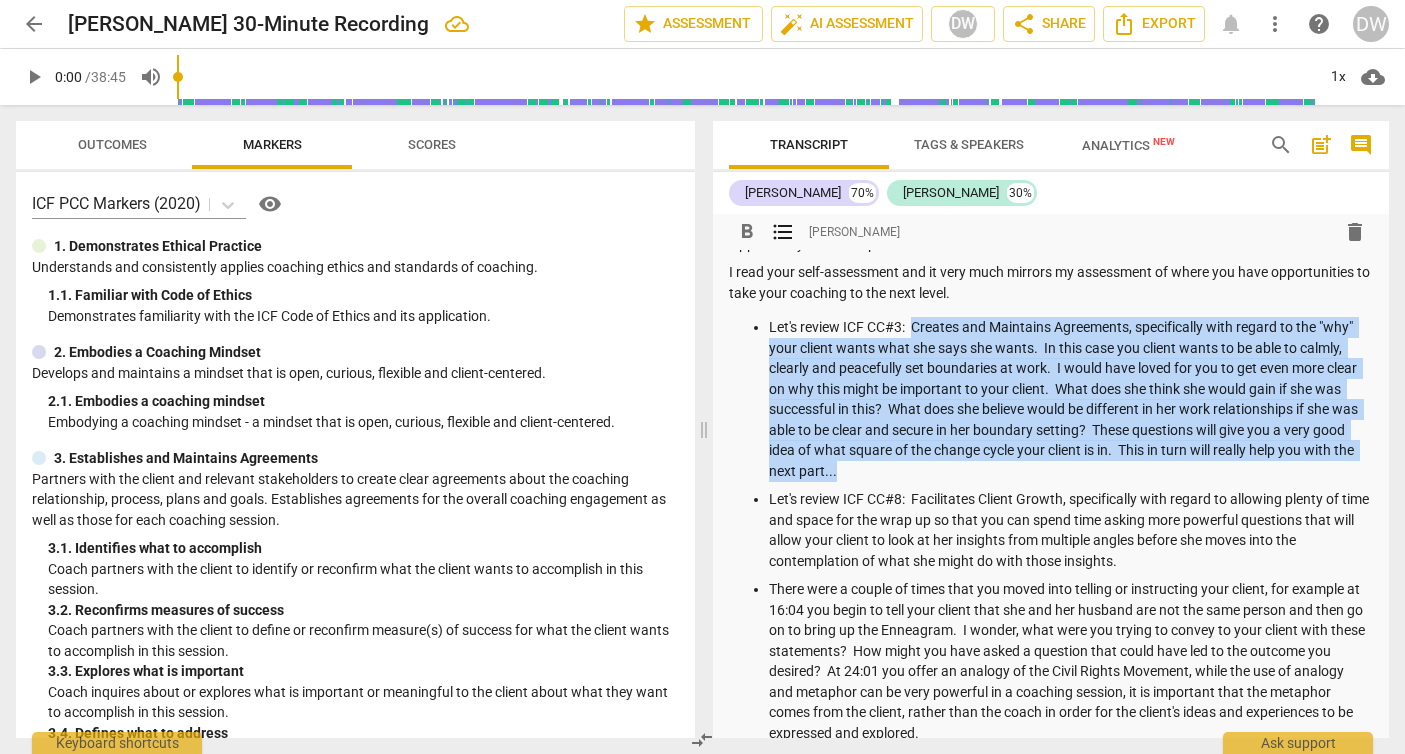 drag, startPoint x: 914, startPoint y: 346, endPoint x: 937, endPoint y: 485, distance: 140.89003 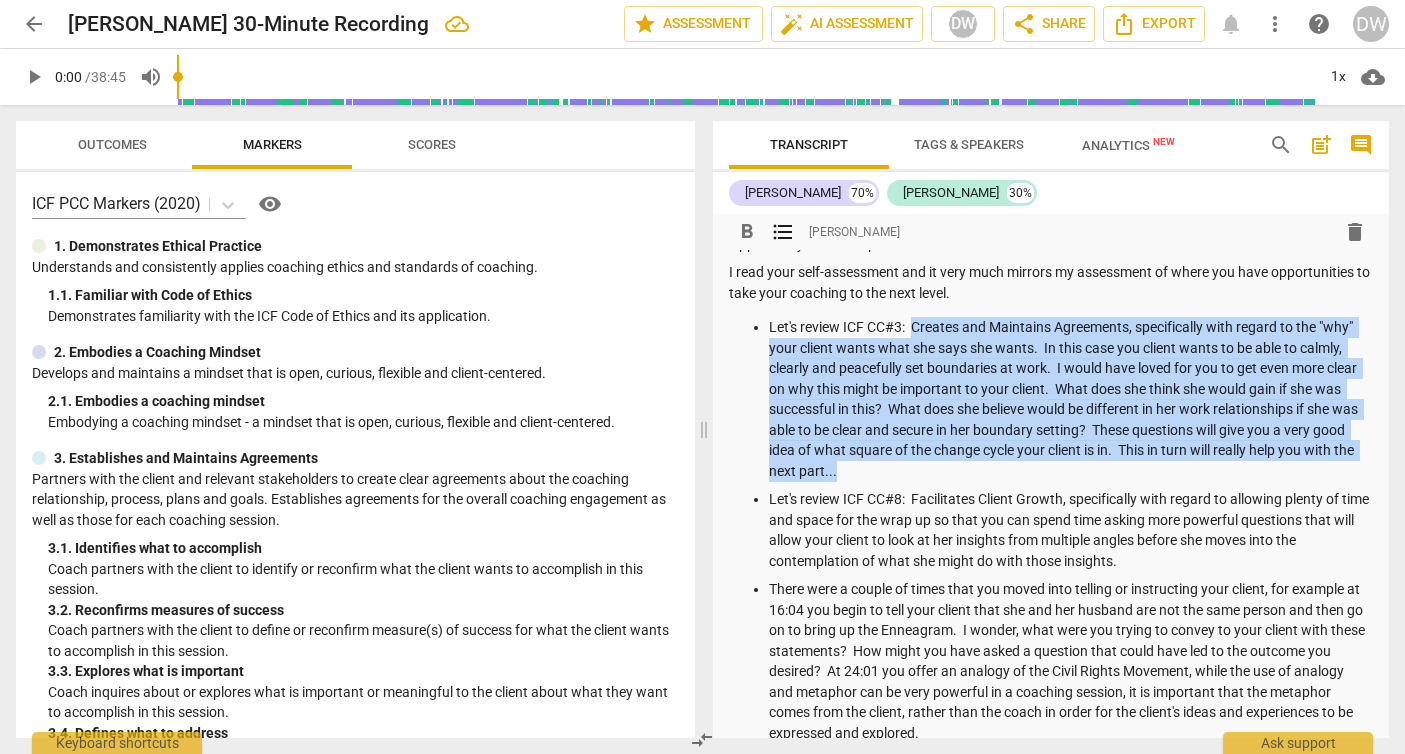 click on "Let's review ICF CC#3:  Creates and Maintains Agreements, specifically with regard to the "why" your client wants what she says she wants.  In this case you client wants to be able to calmly, clearly and peacefully set boundaries at work.  I would have loved for you to get even more clear on why this might be important to your client.  What does she think she would gain if she was successful in this?  What does she believe would be different in her work relationships if she was able to be clear and secure in her boundary setting?  These questions will give you a very good idea of what square of the change cycle your client is in.  This in turn will really help you with the next part..." at bounding box center [1071, 399] 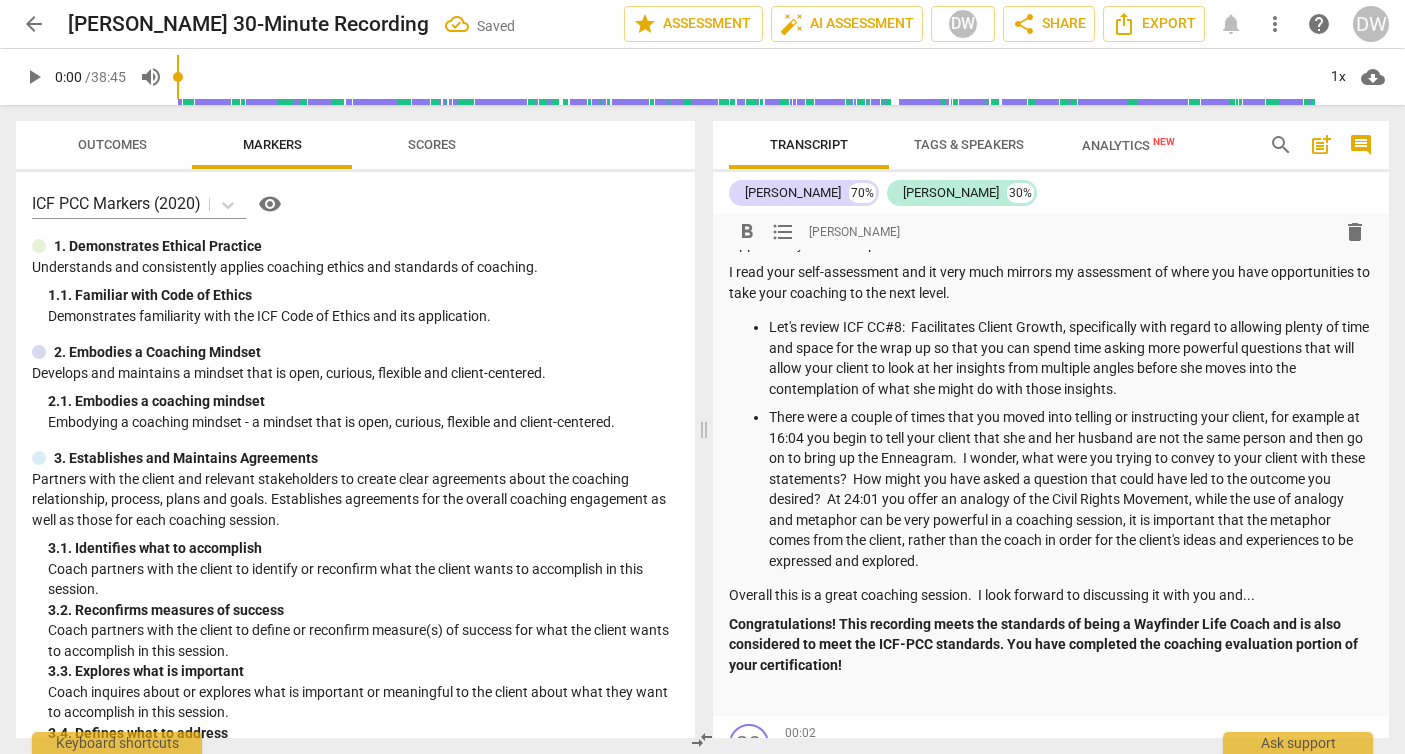 click on "Let's review ICF CC#8:  Facilitates Client Growth, specifically with regard to allowing plenty of time and space for the wrap up so that you can spend time asking more powerful questions that will allow your client to look at her insights from multiple angles before she moves into the contemplation of what she might do with those insights." at bounding box center (1071, 358) 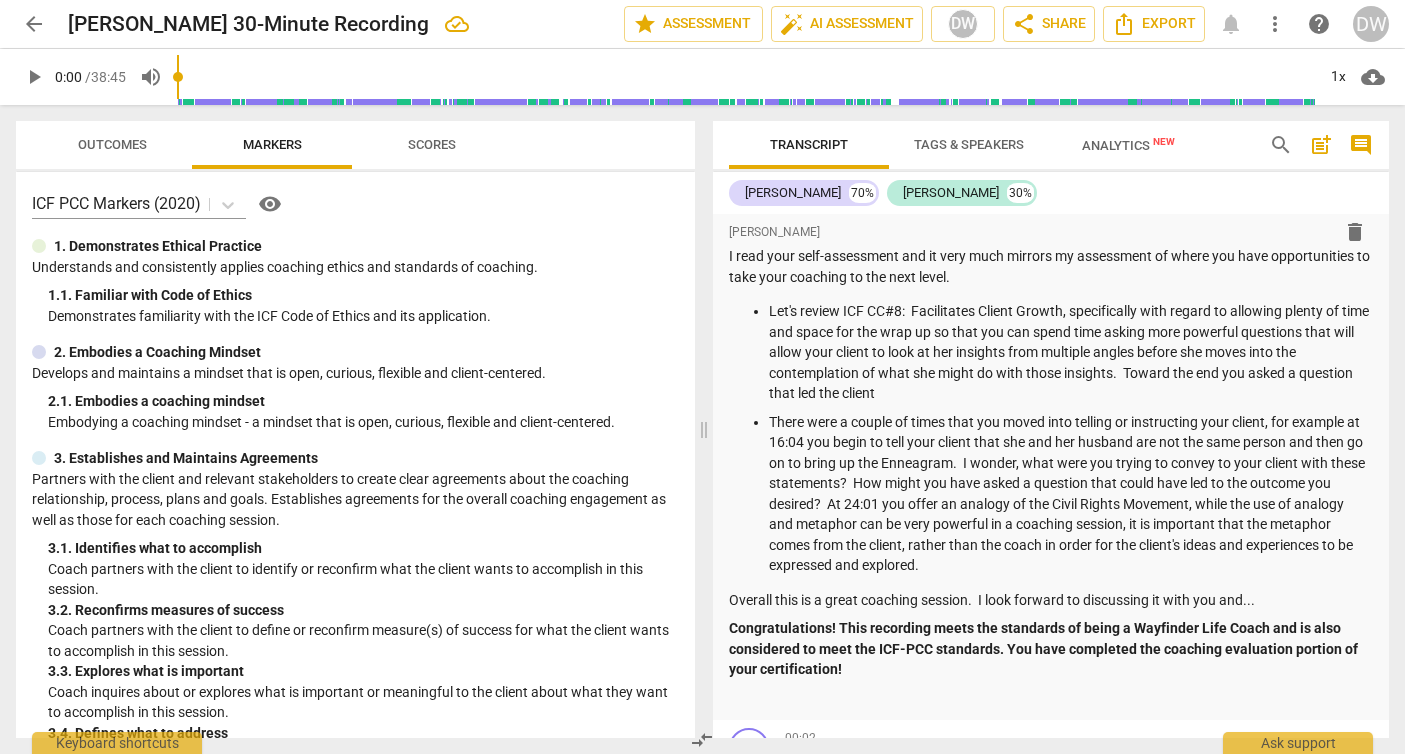 scroll, scrollTop: 615, scrollLeft: 0, axis: vertical 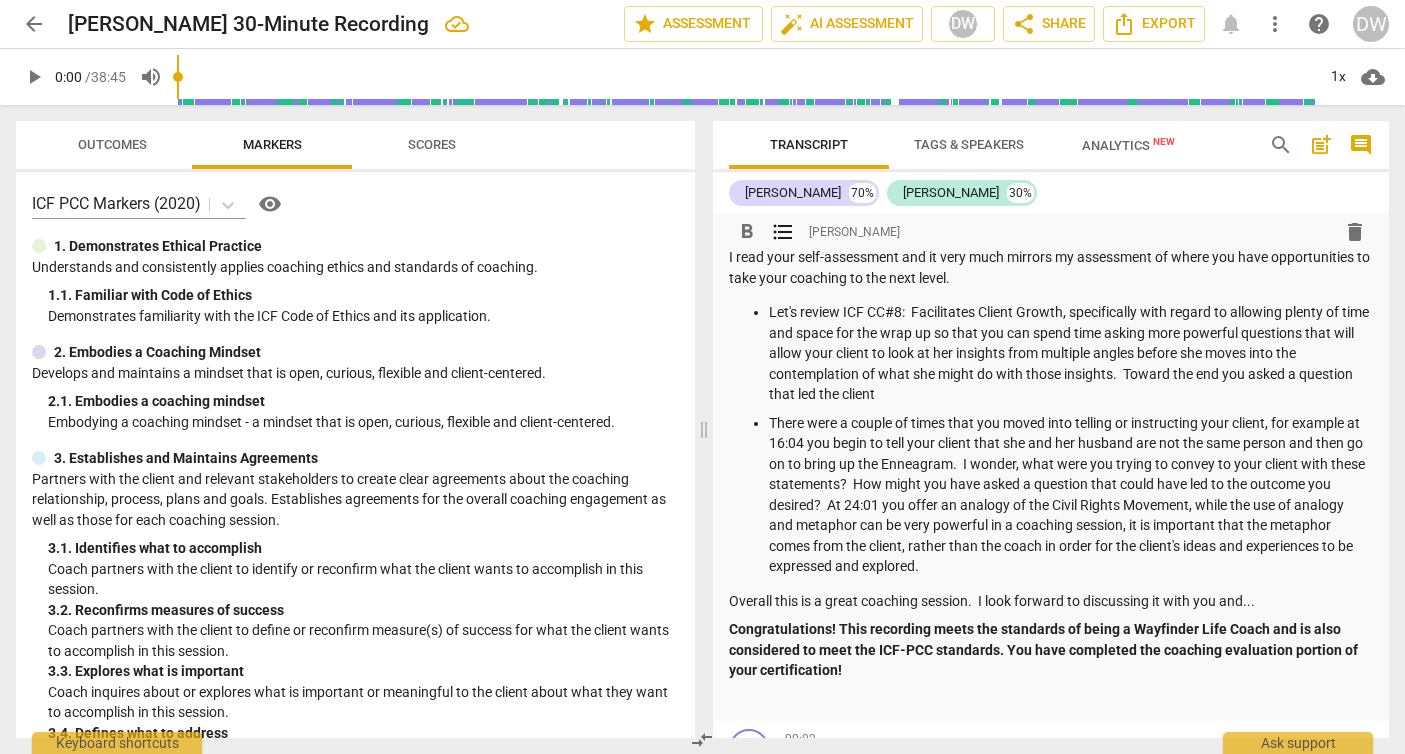 click on "Let's review ICF CC#8:  Facilitates Client Growth, specifically with regard to allowing plenty of time and space for the wrap up so that you can spend time asking more powerful questions that will allow your client to look at her insights from multiple angles before she moves into the contemplation of what she might do with those insights.  Toward the end you asked a question that led the client" at bounding box center (1071, 353) 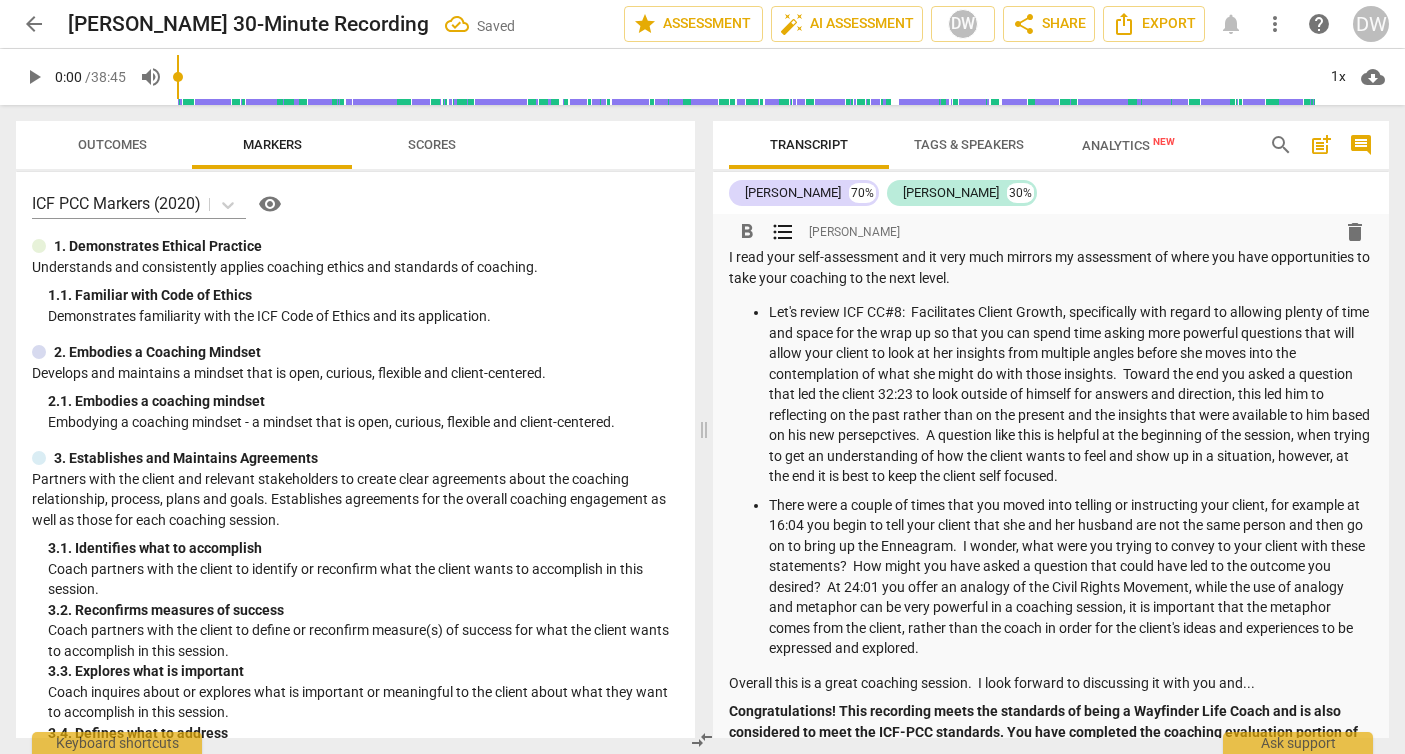 click on "Let's review ICF CC#8:  Facilitates Client Growth, specifically with regard to allowing plenty of time and space for the wrap up so that you can spend time asking more powerful questions that will allow your client to look at her insights from multiple angles before she moves into the contemplation of what she might do with those insights.  Toward the end you asked a question that led the client 32:23 to look outside of himself for answers and direction, this led him to reflecting on the past rather than on the present and the insights that were available to him based on his new persepctives.  A question like this is helpful at the beginning of the session, when trying to get an understanding of how the client wants to feel and show up in a situation, however, at the end it is best to keep the client self focused." at bounding box center (1071, 394) 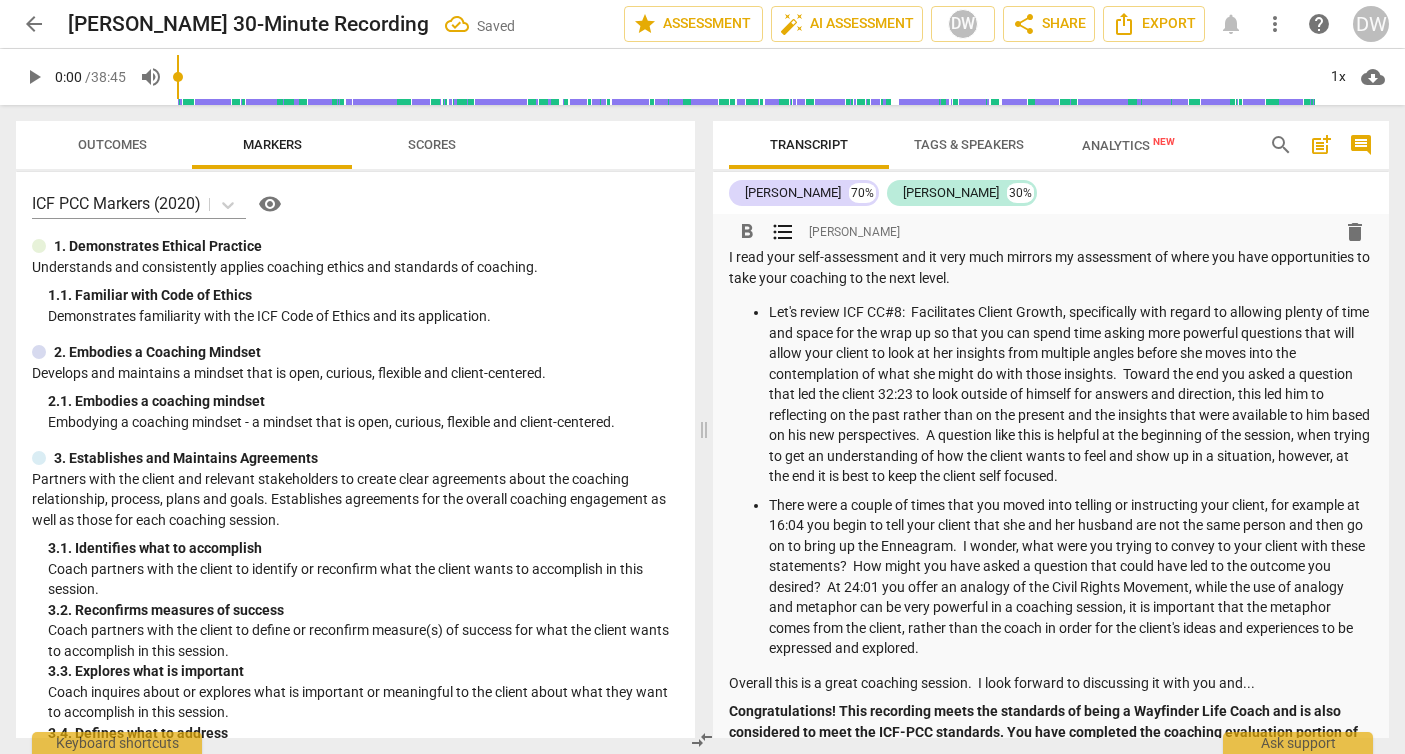 click on "Let's review ICF CC#8:  Facilitates Client Growth, specifically with regard to allowing plenty of time and space for the wrap up so that you can spend time asking more powerful questions that will allow your client to look at her insights from multiple angles before she moves into the contemplation of what she might do with those insights.  Toward the end you asked a question that led the client 32:23 to look outside of himself for answers and direction, this led him to reflecting on the past rather than on the present and the insights that were available to him based on his new perspectives.  A question like this is helpful at the beginning of the session, when trying to get an understanding of how the client wants to feel and show up in a situation, however, at the end it is best to keep the client self focused." at bounding box center (1071, 394) 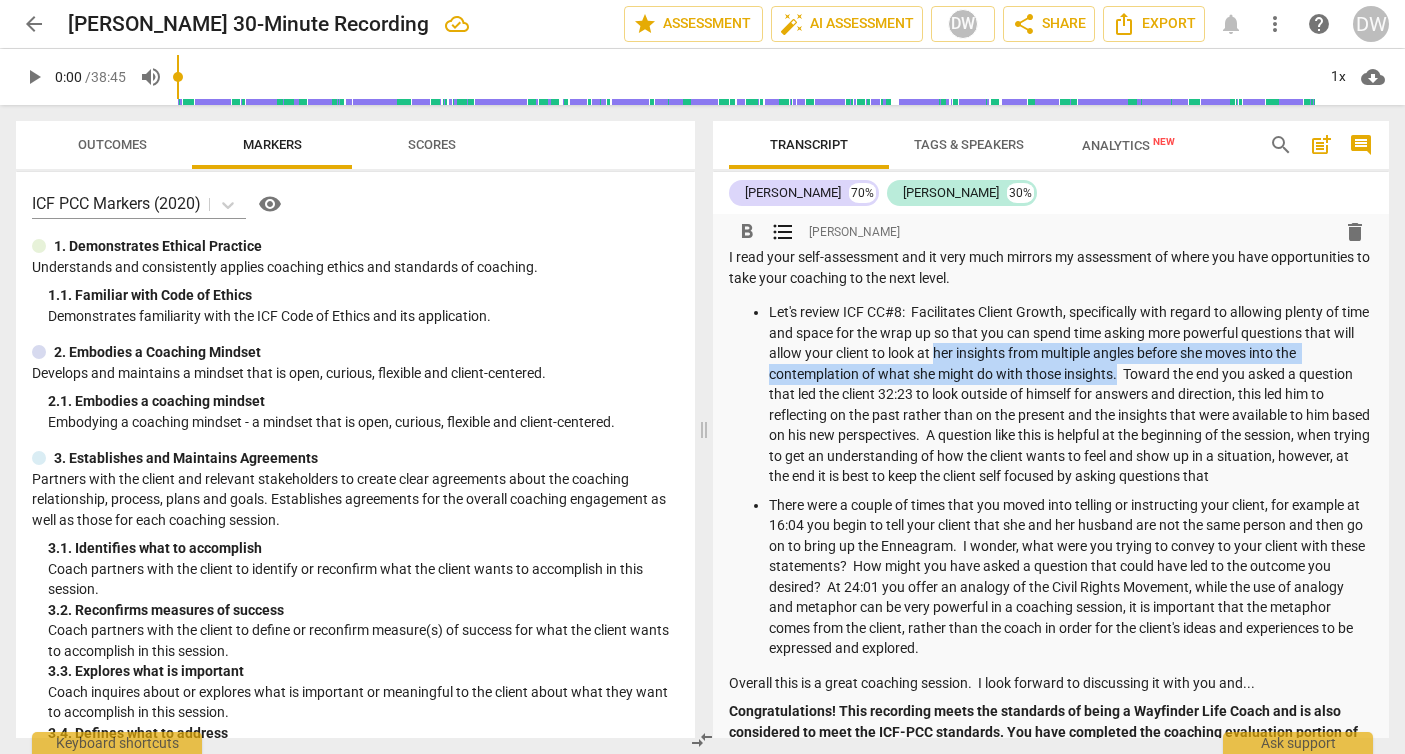 drag, startPoint x: 986, startPoint y: 370, endPoint x: 1117, endPoint y: 392, distance: 132.83449 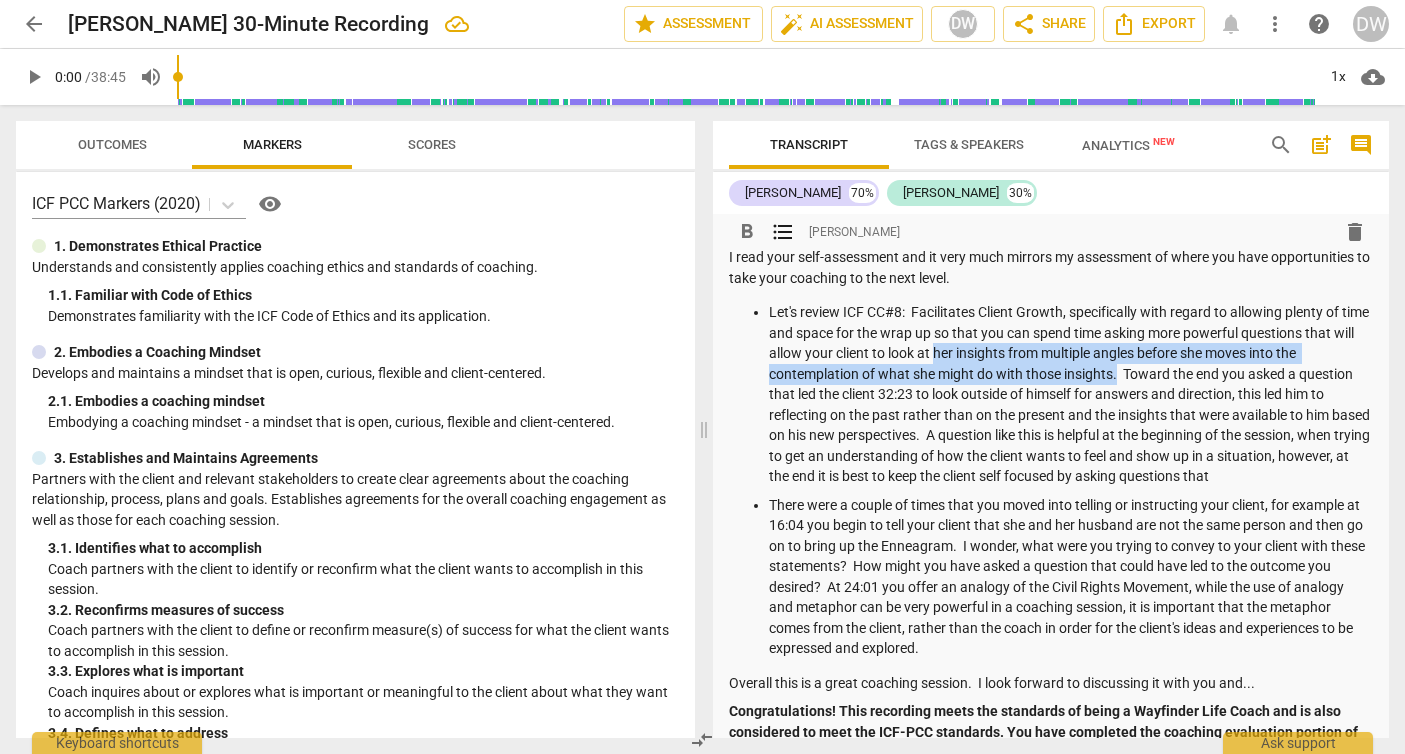 click on "Let's review ICF CC#8:  Facilitates Client Growth, specifically with regard to allowing plenty of time and space for the wrap up so that you can spend time asking more powerful questions that will allow your client to look at her insights from multiple angles before she moves into the contemplation of what she might do with those insights.  Toward the end you asked a question that led the client 32:23 to look outside of himself for answers and direction, this led him to reflecting on the past rather than on the present and the insights that were available to him based on his new perspectives.  A question like this is helpful at the beginning of the session, when trying to get an understanding of how the client wants to feel and show up in a situation, however, at the end it is best to keep the client self focused by asking questions that" at bounding box center [1071, 394] 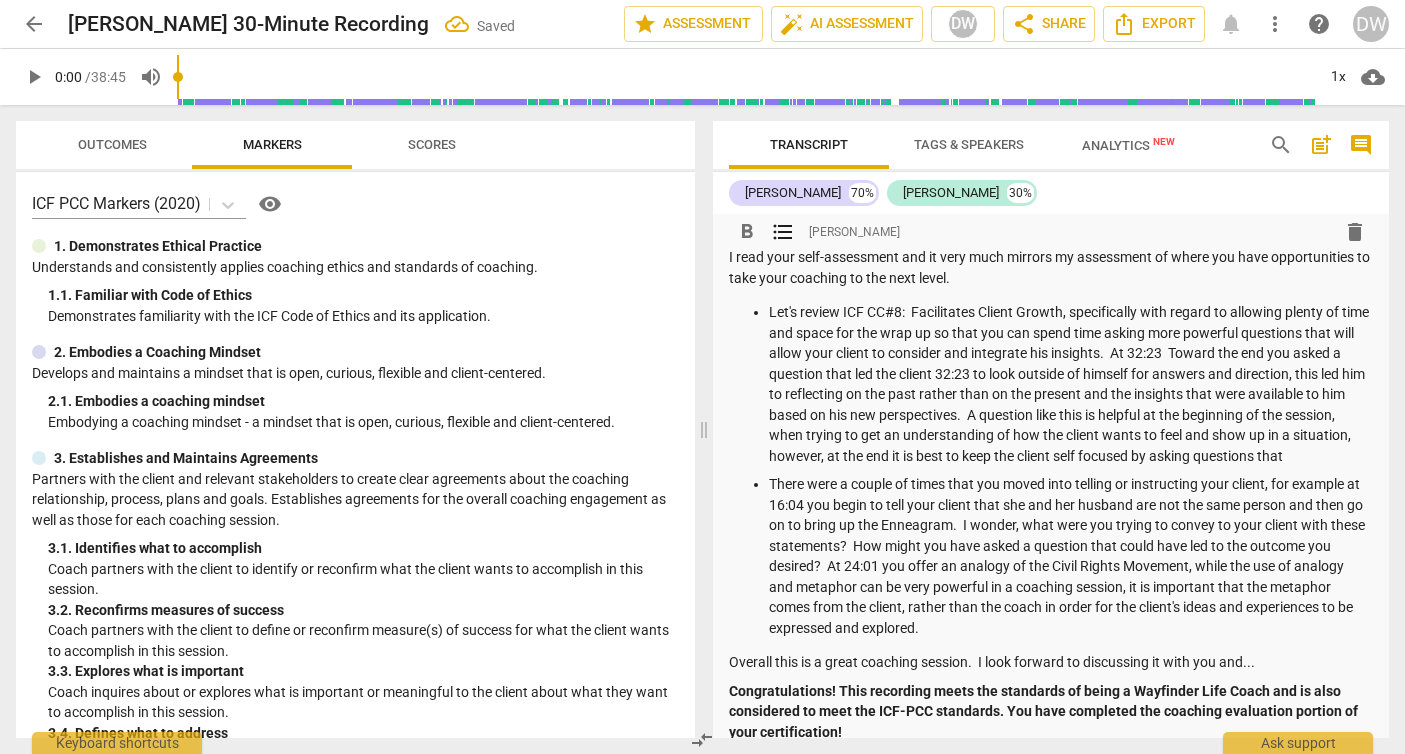 click on "Let's review ICF CC#8:  Facilitates Client Growth, specifically with regard to allowing plenty of time and space for the wrap up so that you can spend time asking more powerful questions that will allow your client to consider and integrate his insights.  At 32:23  Toward the end you asked a question that led the client 32:23 to look outside of himself for answers and direction, this led him to reflecting on the past rather than on the present and the insights that were available to him based on his new perspectives.  A question like this is helpful at the beginning of the session, when trying to get an understanding of how the client wants to feel and show up in a situation, however, at the end it is best to keep the client self focused by asking questions that" at bounding box center [1051, 470] 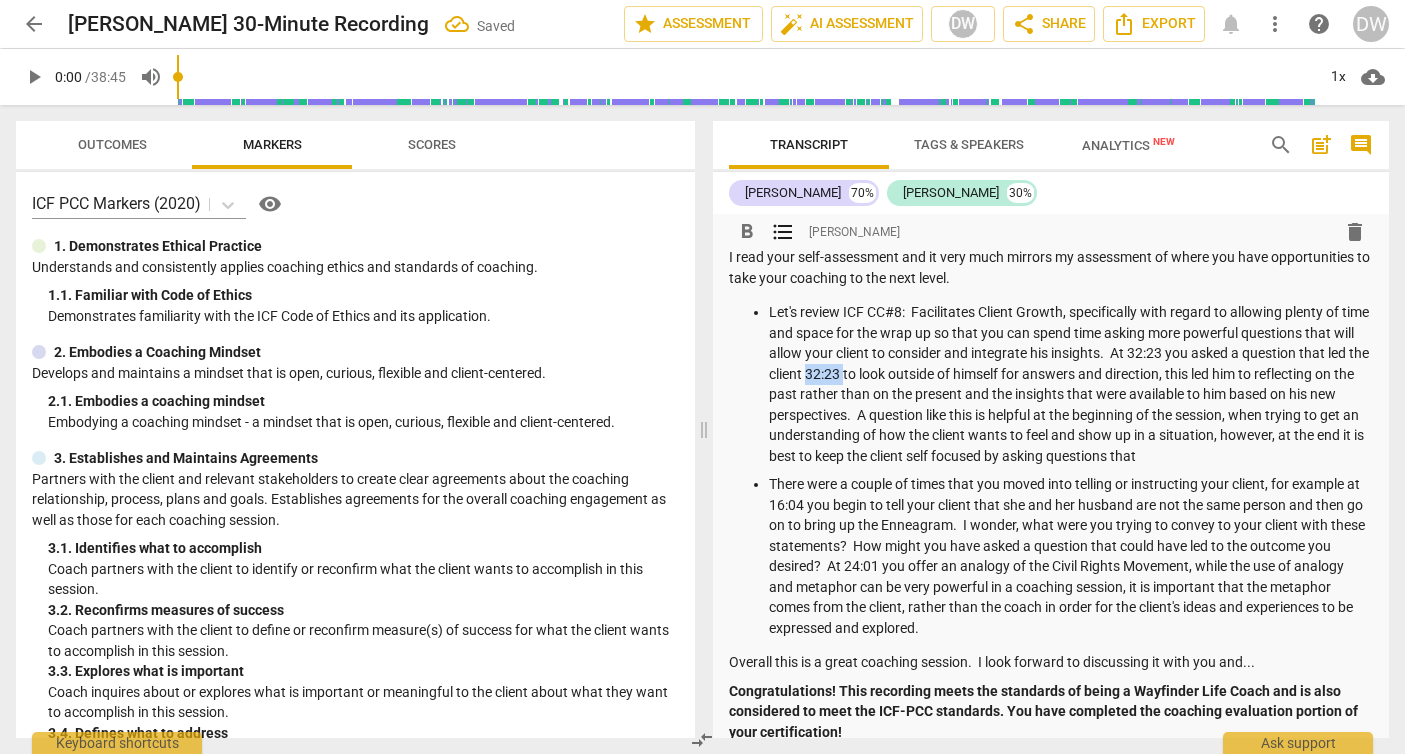 drag, startPoint x: 880, startPoint y: 389, endPoint x: 917, endPoint y: 390, distance: 37.01351 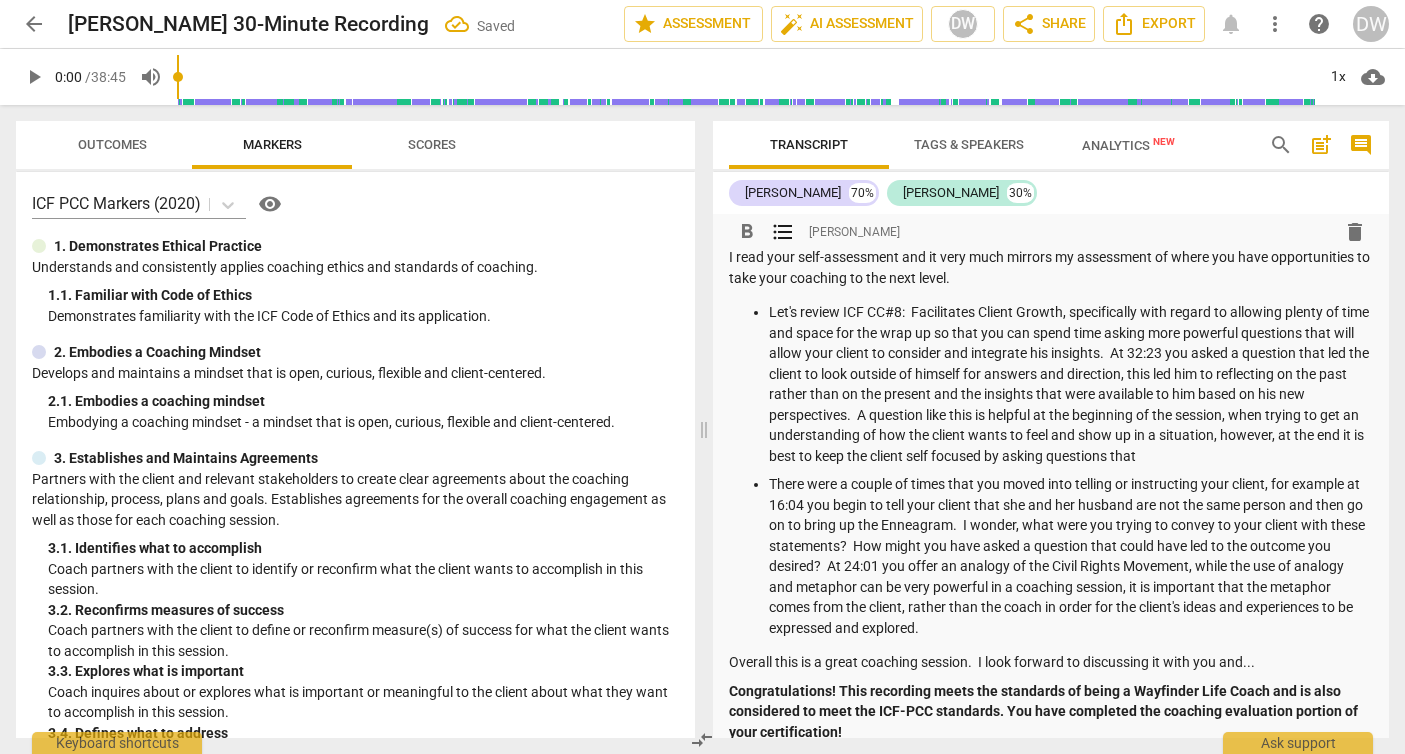 click on "Let's review ICF CC#8:  Facilitates Client Growth, specifically with regard to allowing plenty of time and space for the wrap up so that you can spend time asking more powerful questions that will allow your client to consider and integrate his insights.  At 32:23 you asked a question that led the client to look outside of himself for answers and direction, this led him to reflecting on the past rather than on the present and the insights that were available to him based on his new perspectives.  A question like this is helpful at the beginning of the session, when trying to get an understanding of how the client wants to feel and show up in a situation, however, at the end it is best to keep the client self focused by asking questions that" at bounding box center (1071, 384) 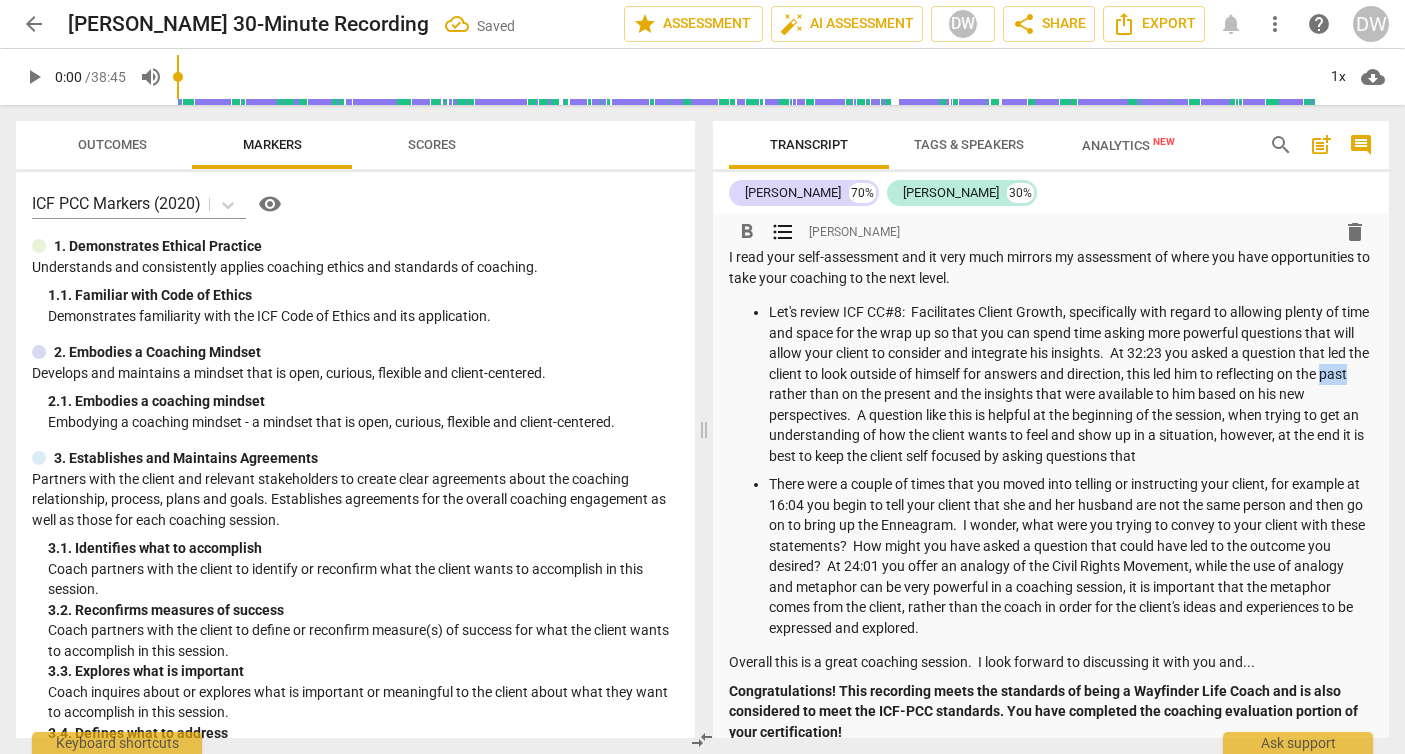 click on "Let's review ICF CC#8:  Facilitates Client Growth, specifically with regard to allowing plenty of time and space for the wrap up so that you can spend time asking more powerful questions that will allow your client to consider and integrate his insights.  At 32:23 you asked a question that led the client to look outside of himself for answers and direction, this led him to reflecting on the past rather than on the present and the insights that were available to him based on his new perspectives.  A question like this is helpful at the beginning of the session, when trying to get an understanding of how the client wants to feel and show up in a situation, however, at the end it is best to keep the client self focused by asking questions that" at bounding box center (1071, 384) 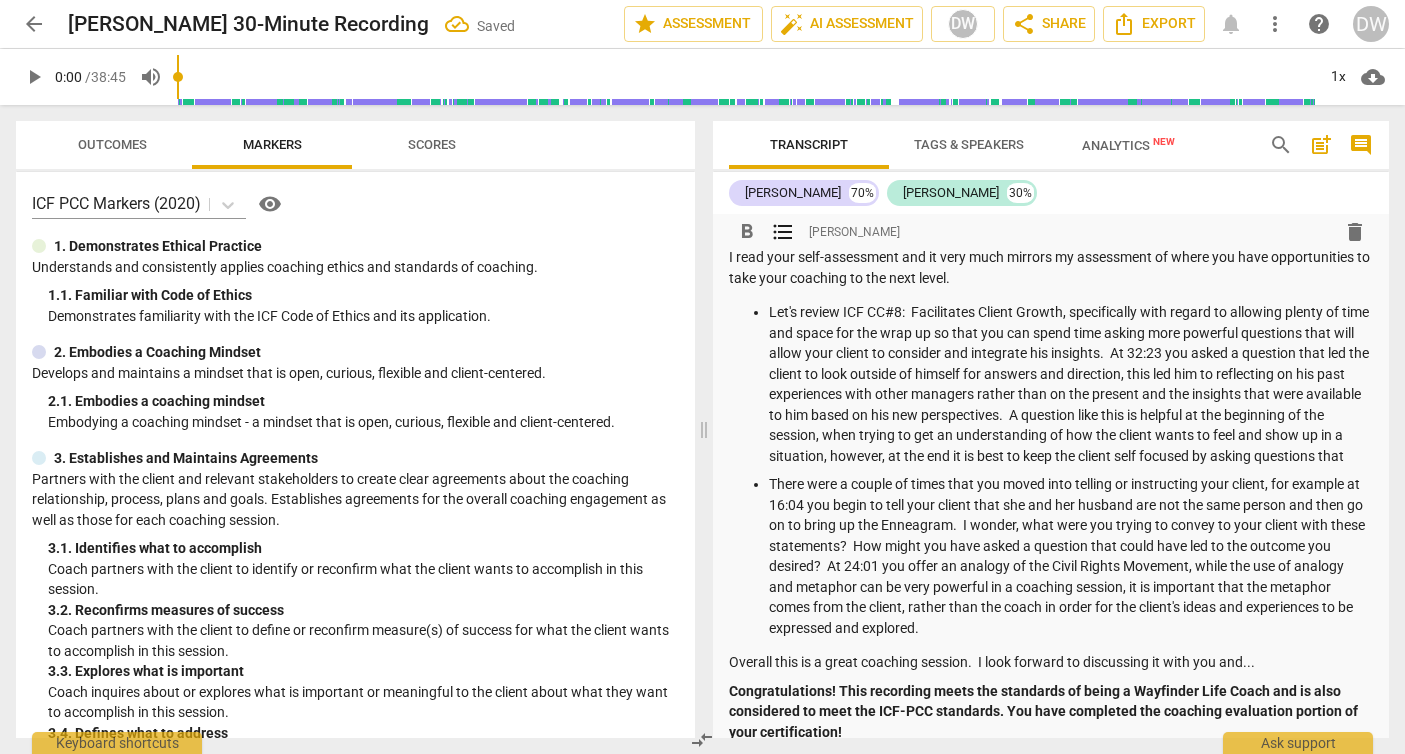 click on "Let's review ICF CC#8:  Facilitates Client Growth, specifically with regard to allowing plenty of time and space for the wrap up so that you can spend time asking more powerful questions that will allow your client to consider and integrate his insights.  At 32:23 you asked a question that led the client to look outside of himself for answers and direction, this led him to reflecting on his past experiences with other managers rather than on the present and the insights that were available to him based on his new perspectives.  A question like this is helpful at the beginning of the session, when trying to get an understanding of how the client wants to feel and show up in a situation, however, at the end it is best to keep the client self focused by asking questions that" at bounding box center [1071, 384] 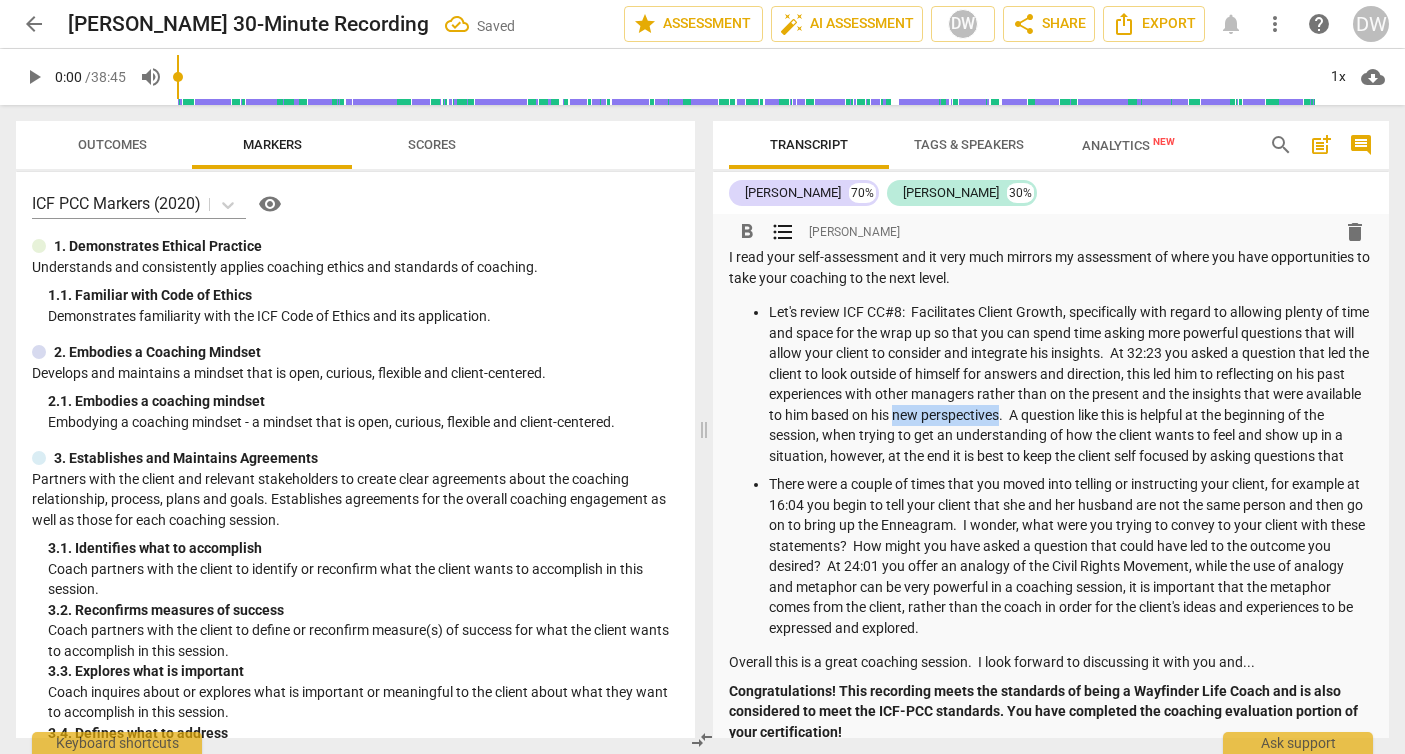 drag, startPoint x: 997, startPoint y: 441, endPoint x: 1045, endPoint y: 442, distance: 48.010414 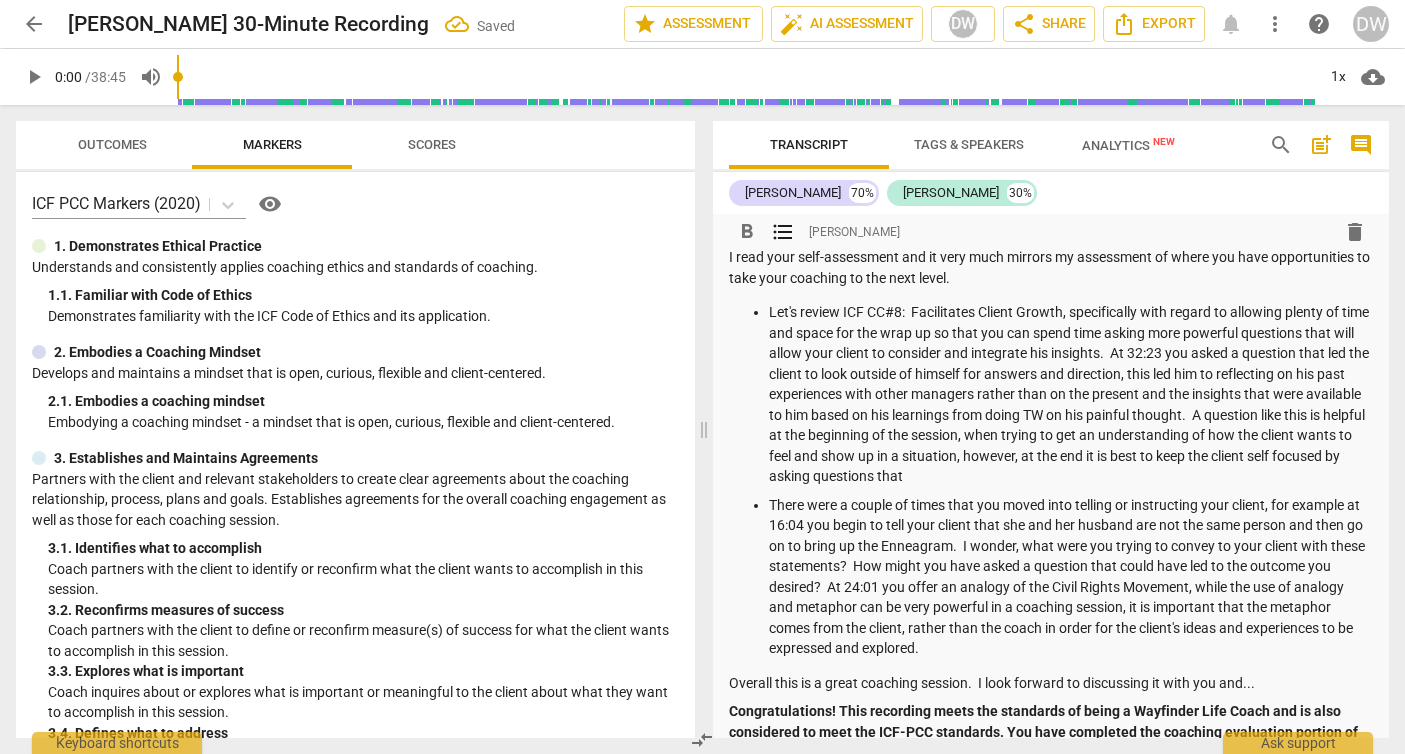 scroll, scrollTop: 682, scrollLeft: 0, axis: vertical 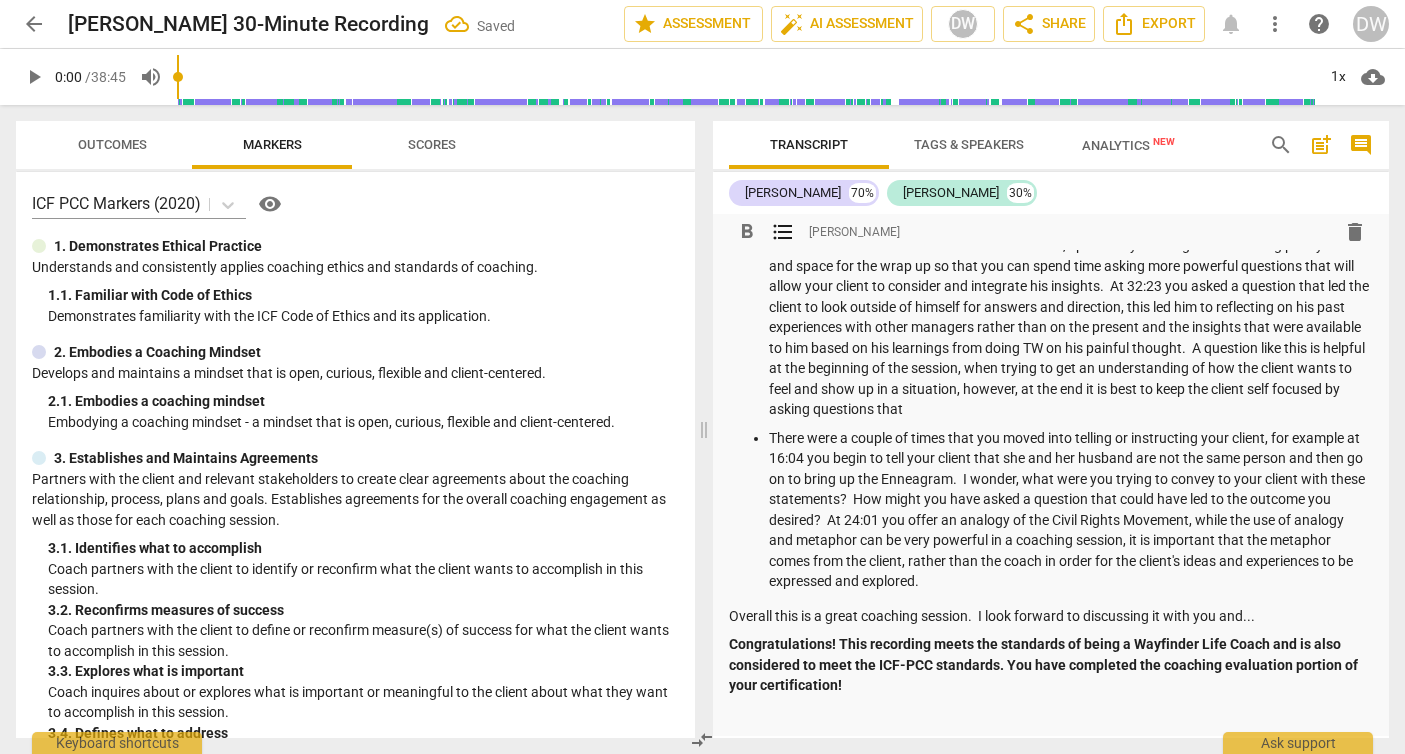 click on "Let's review ICF CC#8:  Facilitates Client Growth, specifically with regard to allowing plenty of time and space for the wrap up so that you can spend time asking more powerful questions that will allow your client to consider and integrate his insights.  At 32:23 you asked a question that led the client to look outside of himself for answers and direction, this led him to reflecting on his past experiences with other managers rather than on the present and the insights that were available to him based on his learnings from doing TW on his painful thought.  A question like this is helpful at the beginning of the session, when trying to get an understanding of how the client wants to feel and show up in a situation, however, at the end it is best to keep the client self focused by asking questions that" at bounding box center [1071, 327] 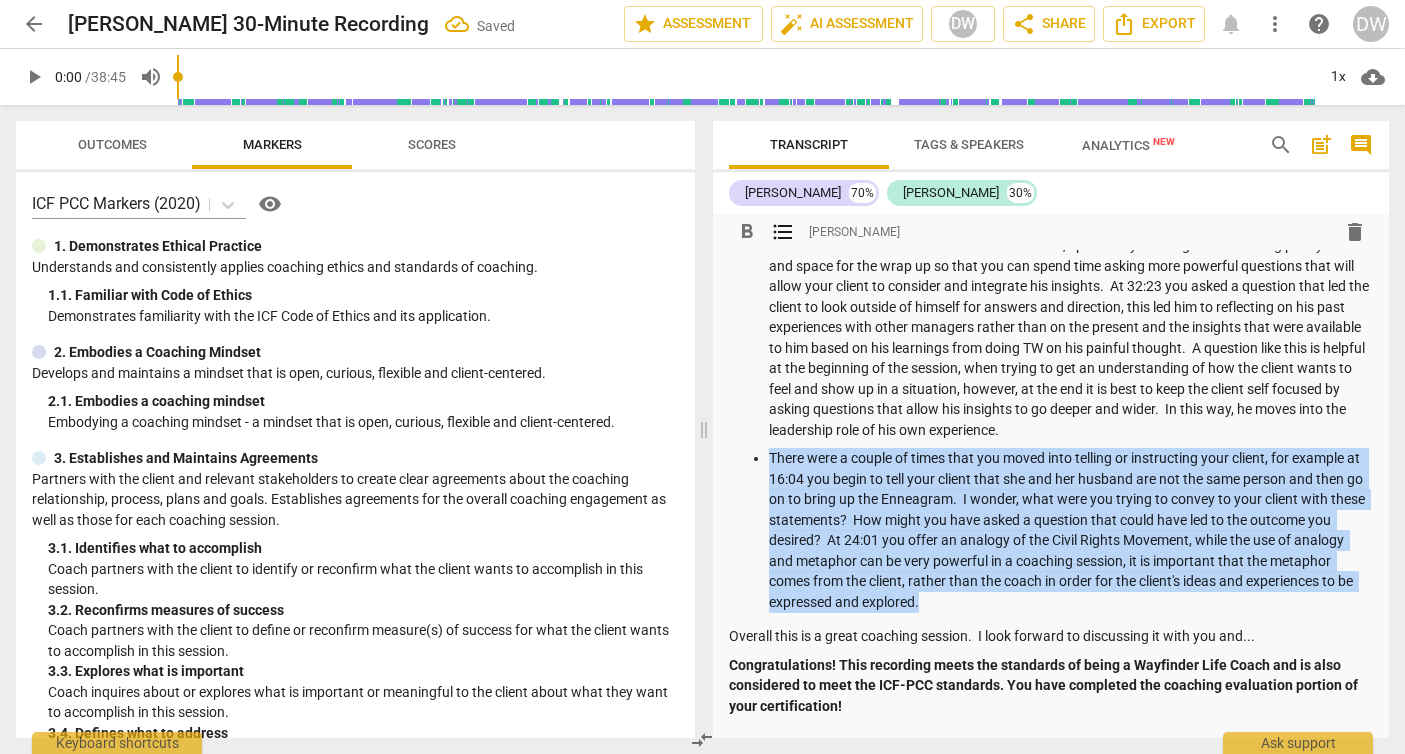 drag, startPoint x: 769, startPoint y: 479, endPoint x: 1070, endPoint y: 620, distance: 332.38834 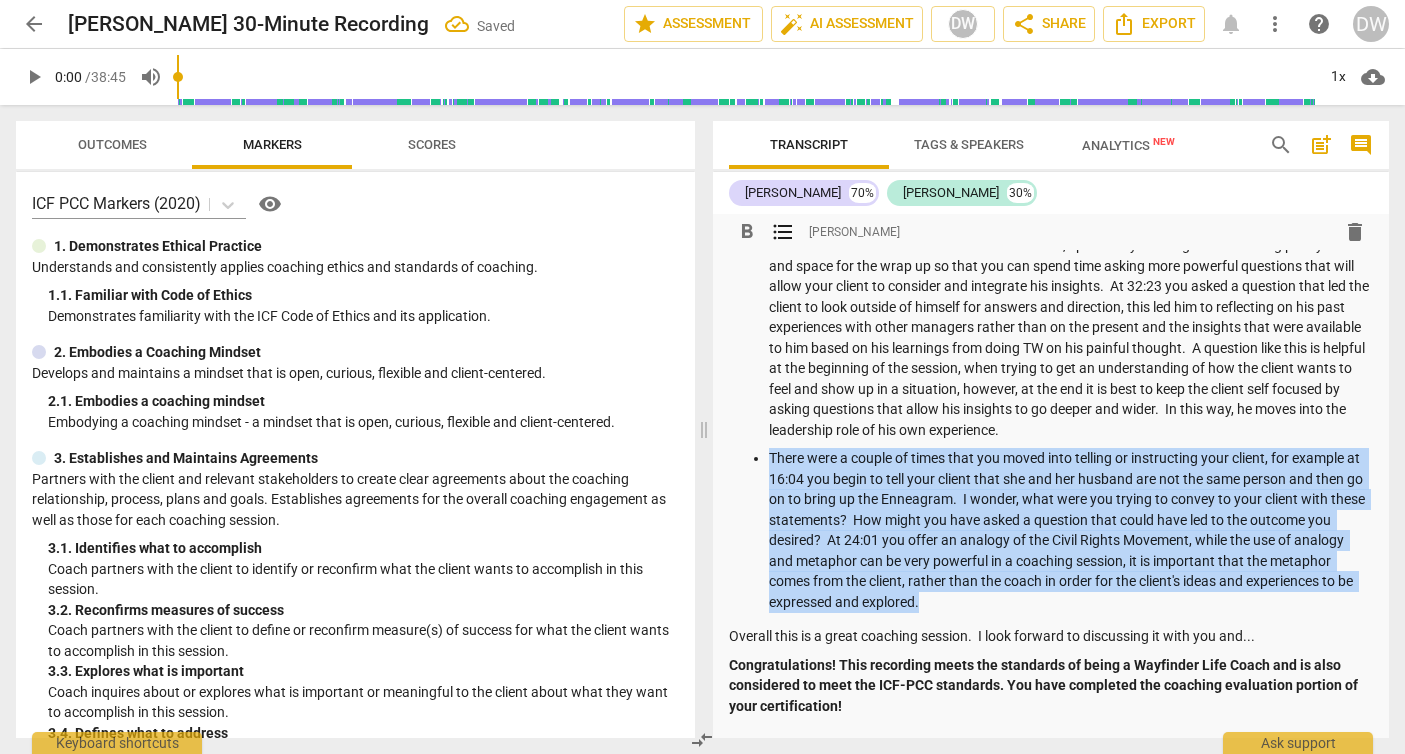 click on "There were a couple of times that you moved into telling or instructing your client, for example at  16:04 you begin to tell your client that she and her husband are not the same person and then go on to bring up the Enneagram.  I wonder, what were you trying to convey to your client with these statements?  How might you have asked a question that could have led to the outcome you desired?  At 24:01 you offer an analogy of the Civil Rights Movement, while the use of analogy and metaphor can be very powerful in a coaching session, it is important that the metaphor comes from the client, rather than the coach in order for the client's ideas and experiences to be expressed and explored." at bounding box center (1071, 530) 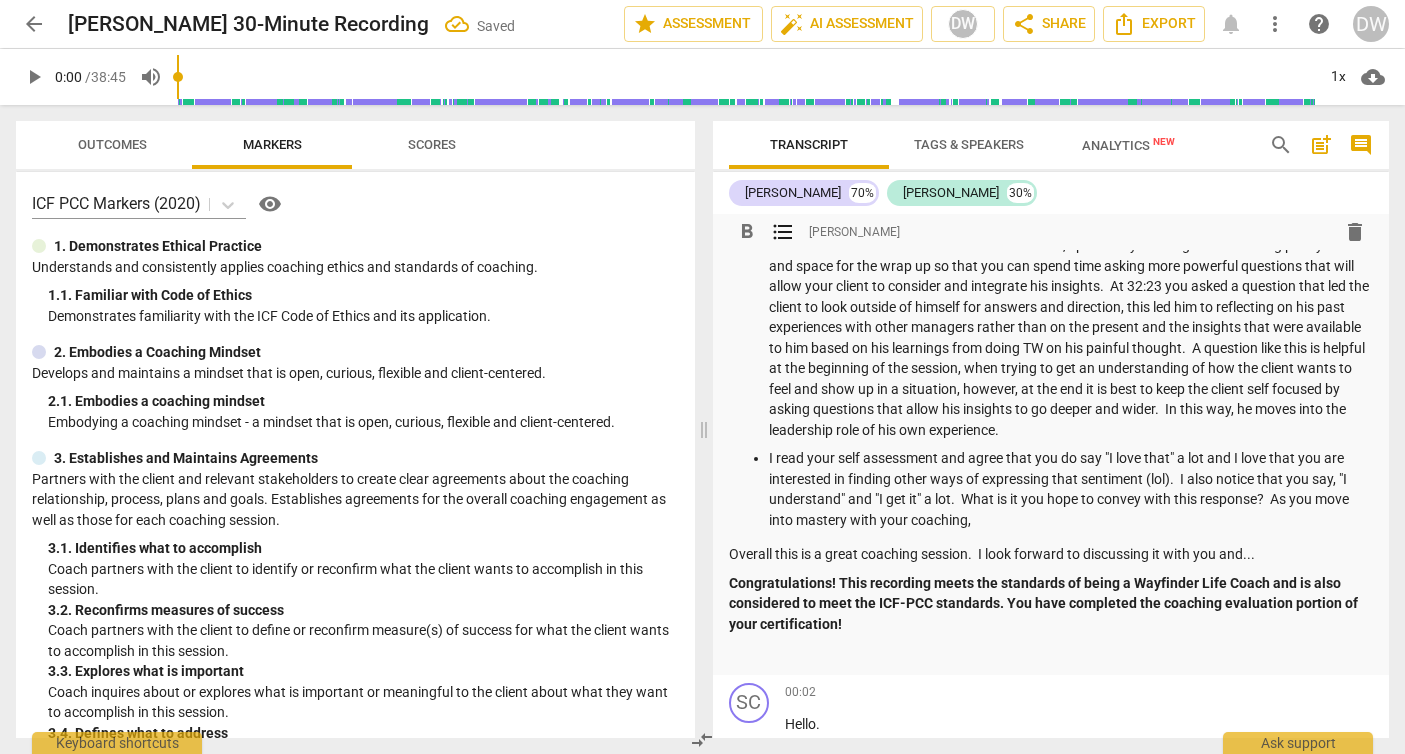 drag, startPoint x: 1276, startPoint y: 519, endPoint x: 1276, endPoint y: 530, distance: 11 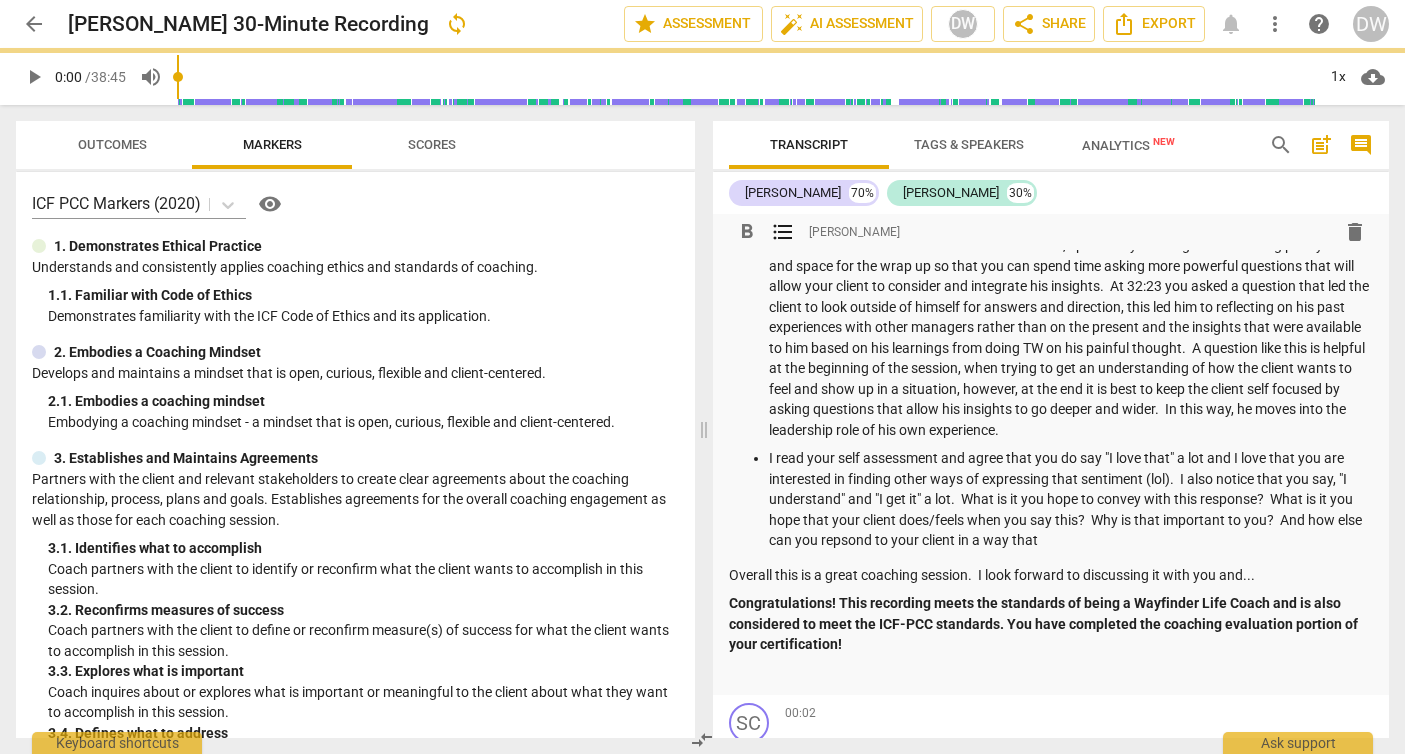 click on "I read your self assessment and agree that you do say "I love that" a lot and I love that you are interested in finding other ways of expressing that sentiment (lol).  I also notice that you say, "I understand" and "I get it" a lot.  What is it you hope to convey with this response?  What is it you hope that your client does/feels when you say this?  Why is that important to you?  And how else can you repsond to your client in a way that" at bounding box center (1071, 499) 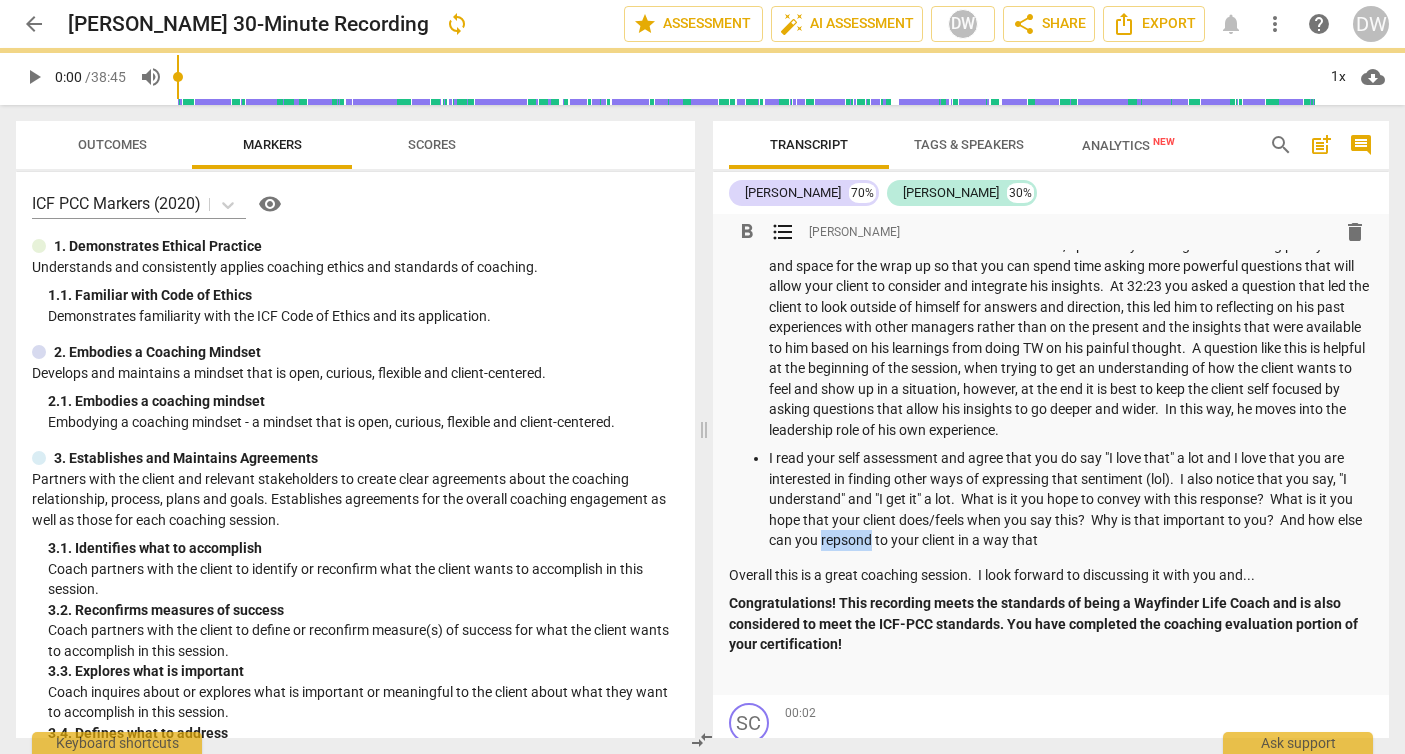 click on "I read your self assessment and agree that you do say "I love that" a lot and I love that you are interested in finding other ways of expressing that sentiment (lol).  I also notice that you say, "I understand" and "I get it" a lot.  What is it you hope to convey with this response?  What is it you hope that your client does/feels when you say this?  Why is that important to you?  And how else can you repsond to your client in a way that" at bounding box center [1071, 499] 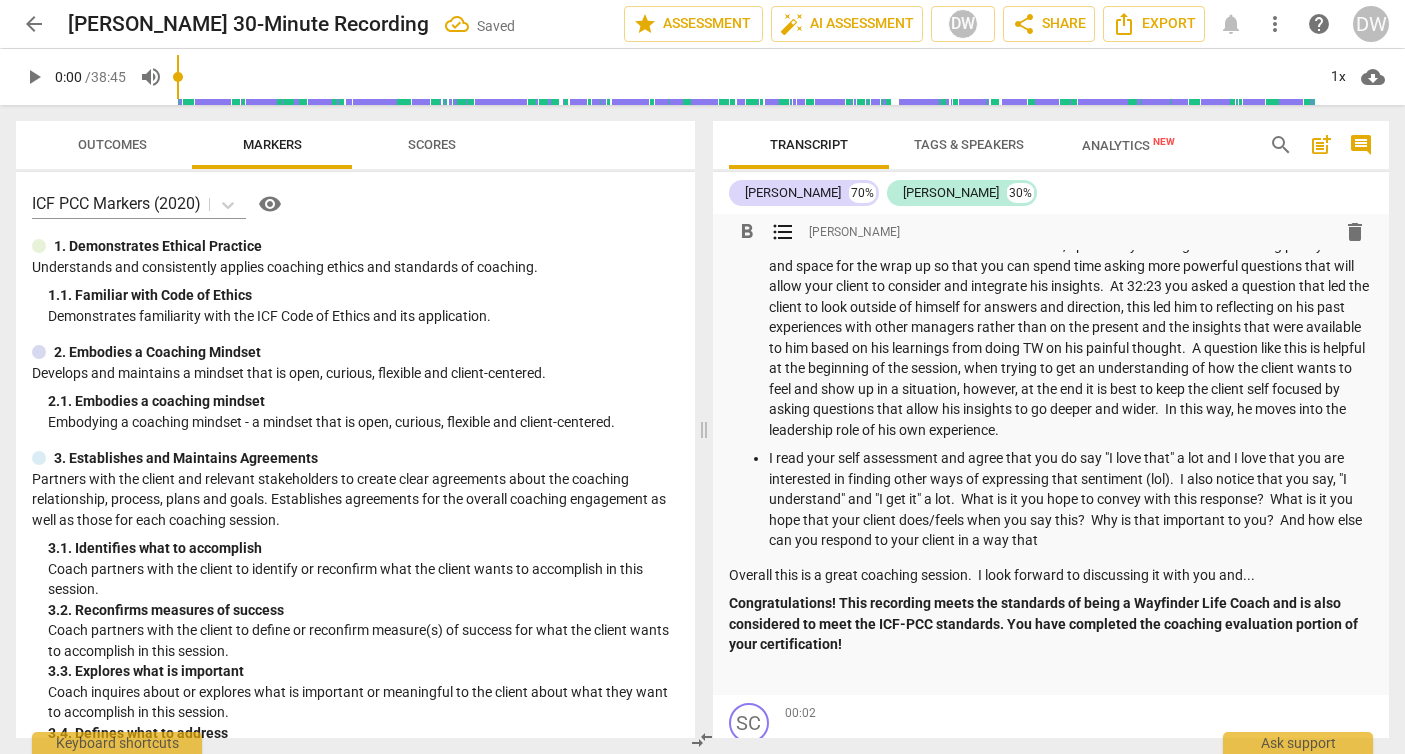 click on "I read your self assessment and agree that you do say "I love that" a lot and I love that you are interested in finding other ways of expressing that sentiment (lol).  I also notice that you say, "I understand" and "I get it" a lot.  What is it you hope to convey with this response?  What is it you hope that your client does/feels when you say this?  Why is that important to you?  And how else can you respond to your client in a way that" at bounding box center (1071, 499) 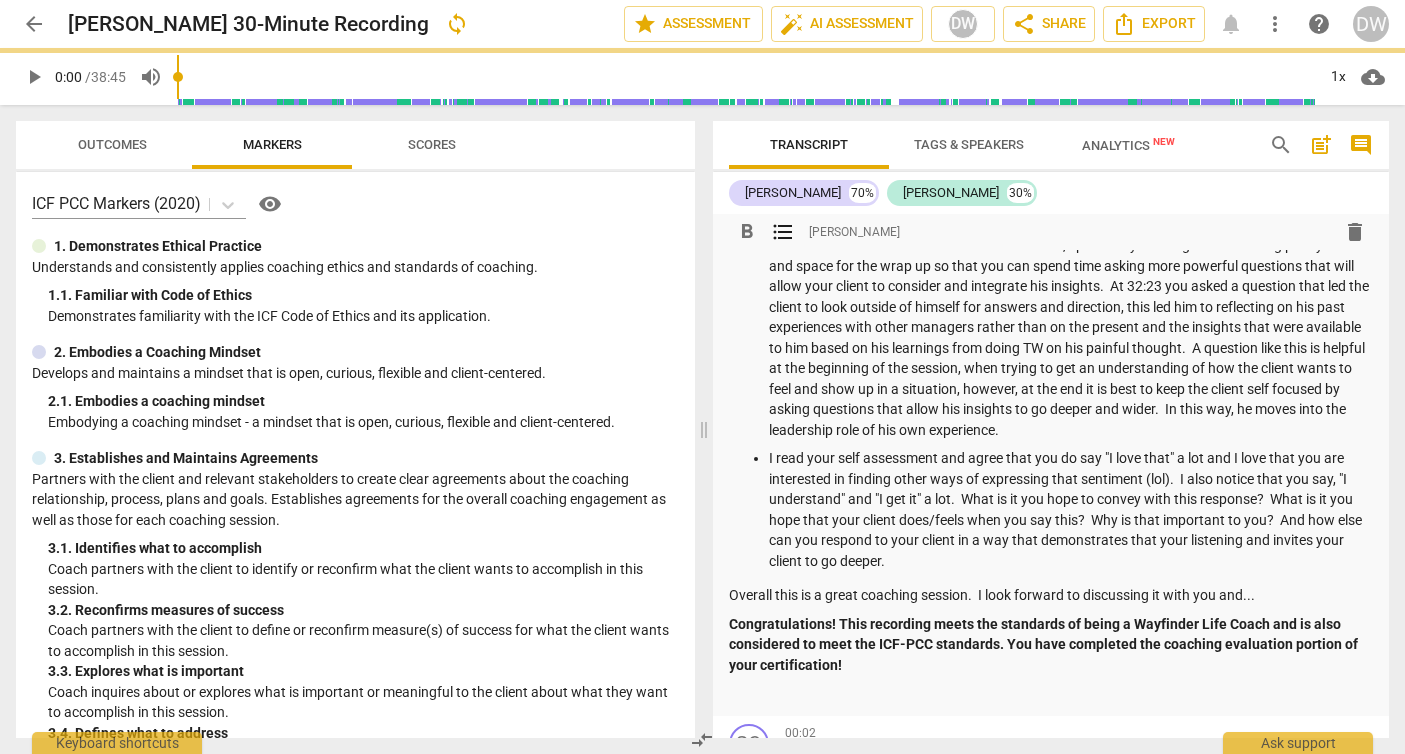 click on "Overall this is a great coaching session.  I look forward to discussing it with you and..." at bounding box center [1051, 595] 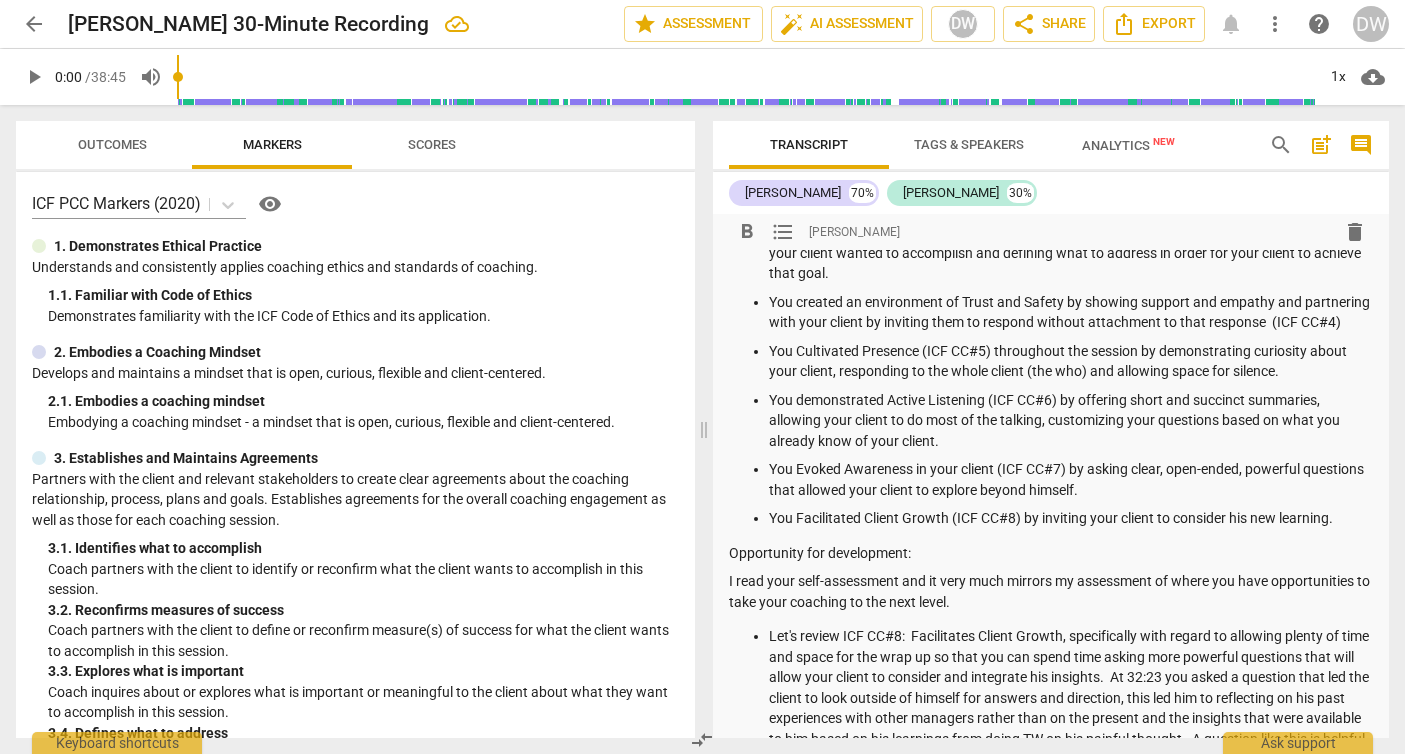 scroll, scrollTop: 0, scrollLeft: 0, axis: both 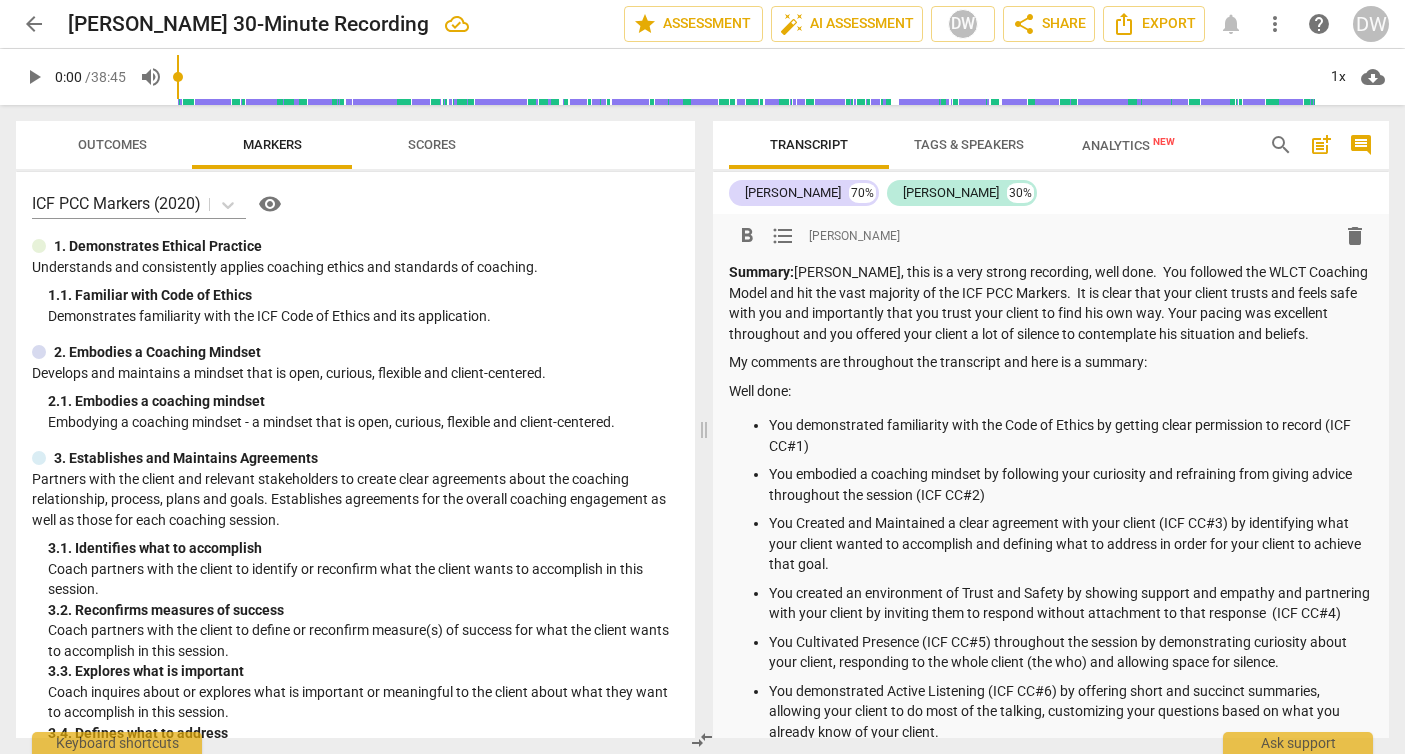 click on "Outcomes" at bounding box center (112, 144) 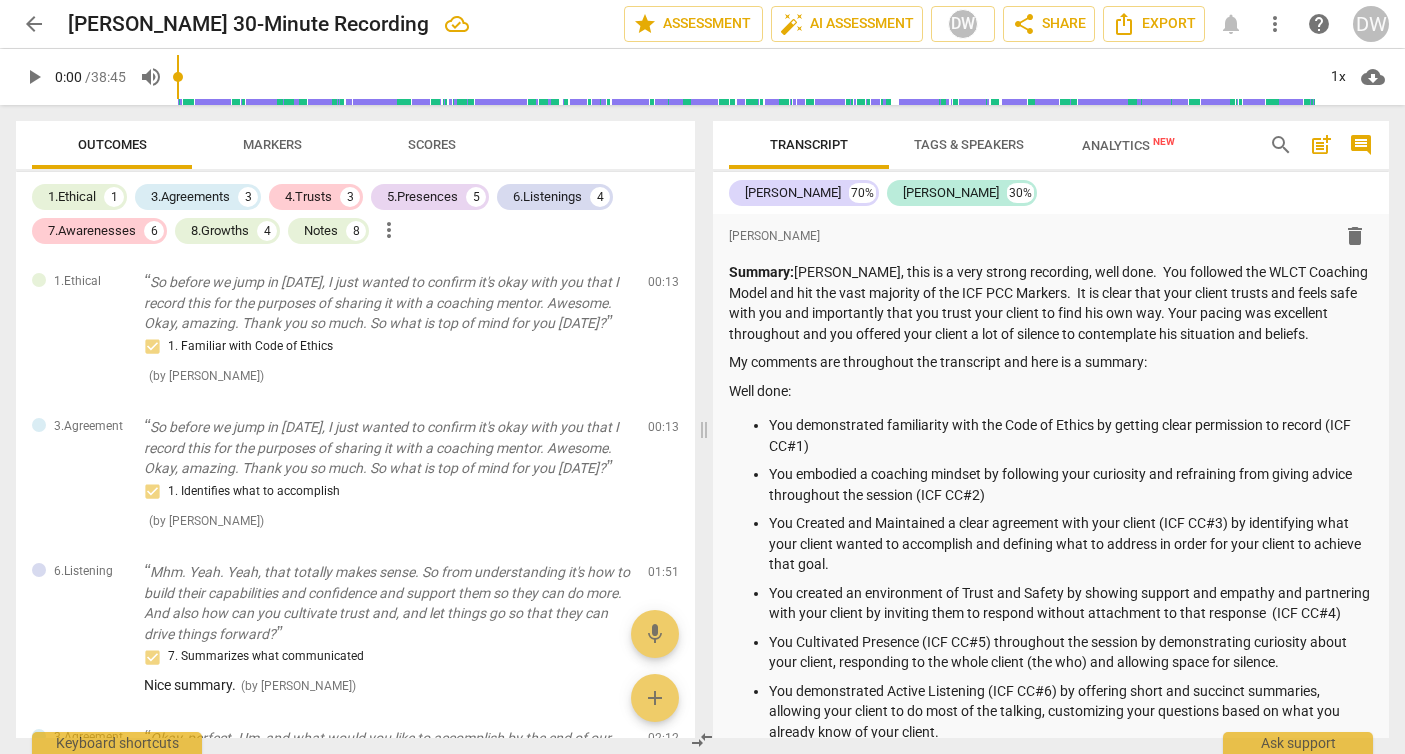 click on "Scores" at bounding box center [432, 144] 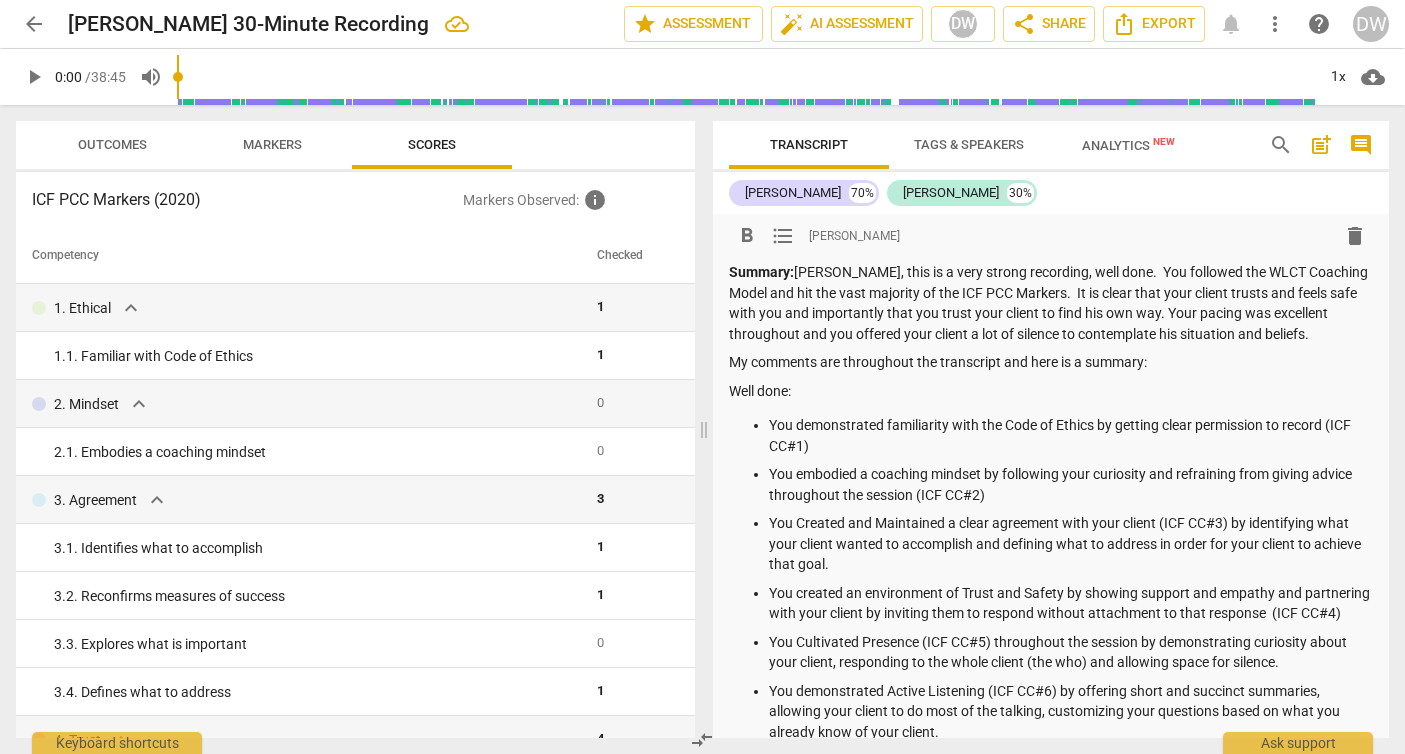 click on "Summary:   Roslyn, this is a very strong recording, well done.  You followed the WLCT Coaching Model and hit the vast majority of the ICF PCC Markers.  It is clear that your client trusts and feels safe with you and importantly that you trust your client to find his own way. Your pacing was excellent throughout and you offered your client a lot of silence to contemplate his situation and beliefs." at bounding box center (1051, 303) 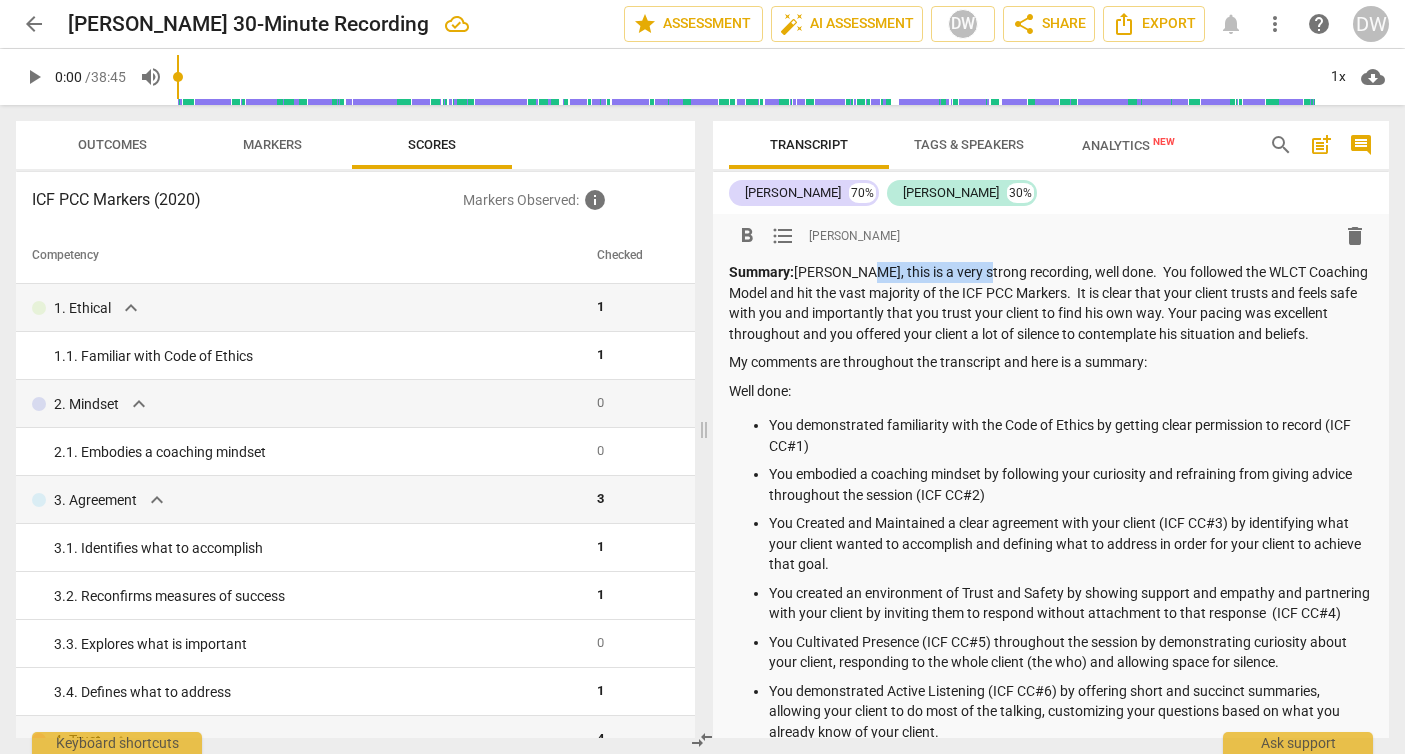 drag, startPoint x: 863, startPoint y: 271, endPoint x: 953, endPoint y: 263, distance: 90.35486 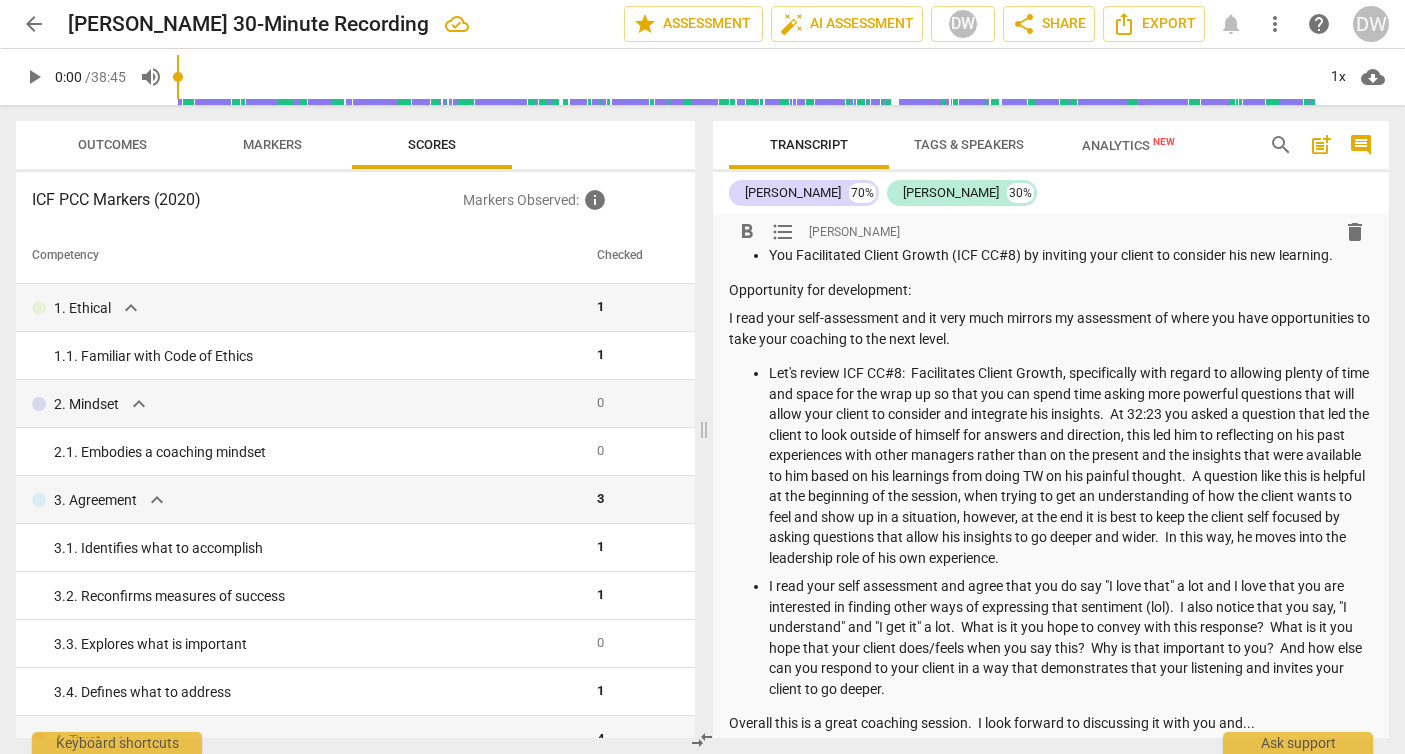 scroll, scrollTop: 0, scrollLeft: 0, axis: both 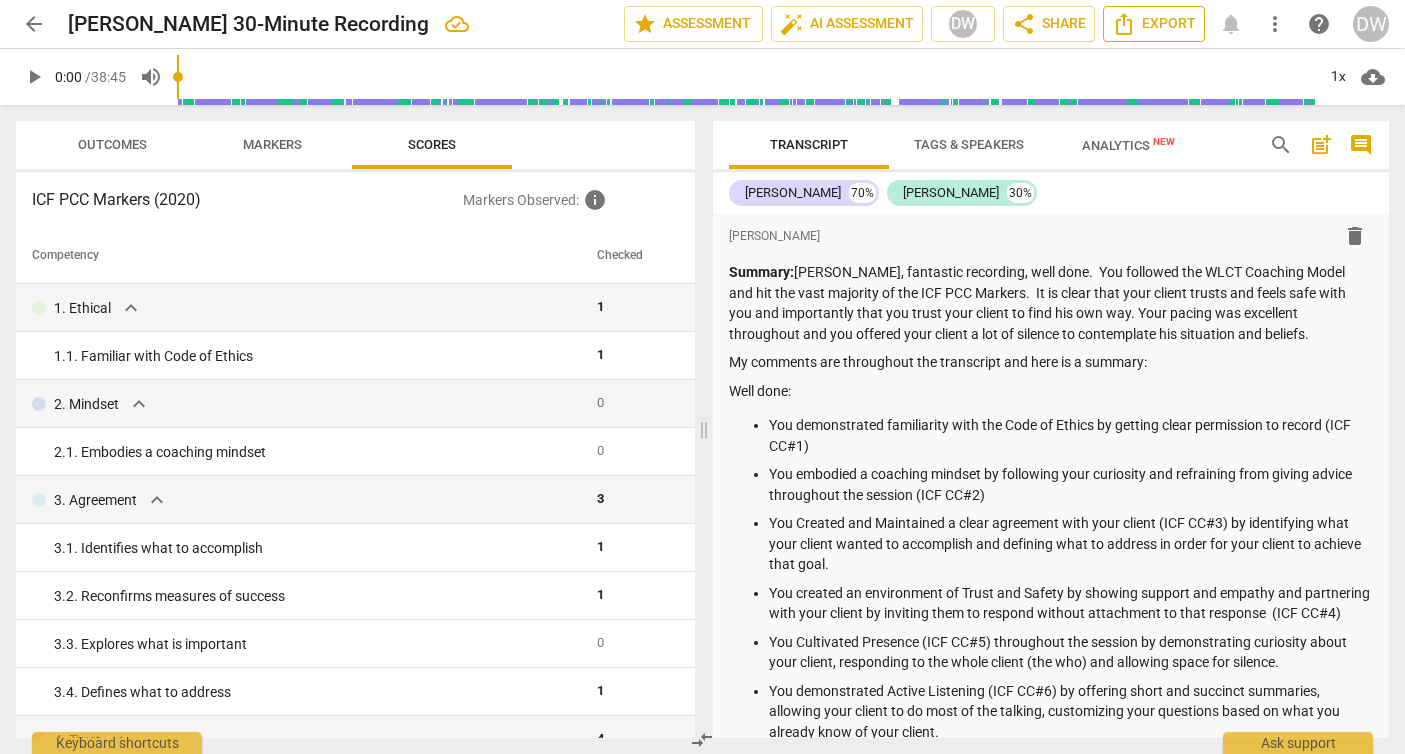 click on "Export" at bounding box center (1154, 24) 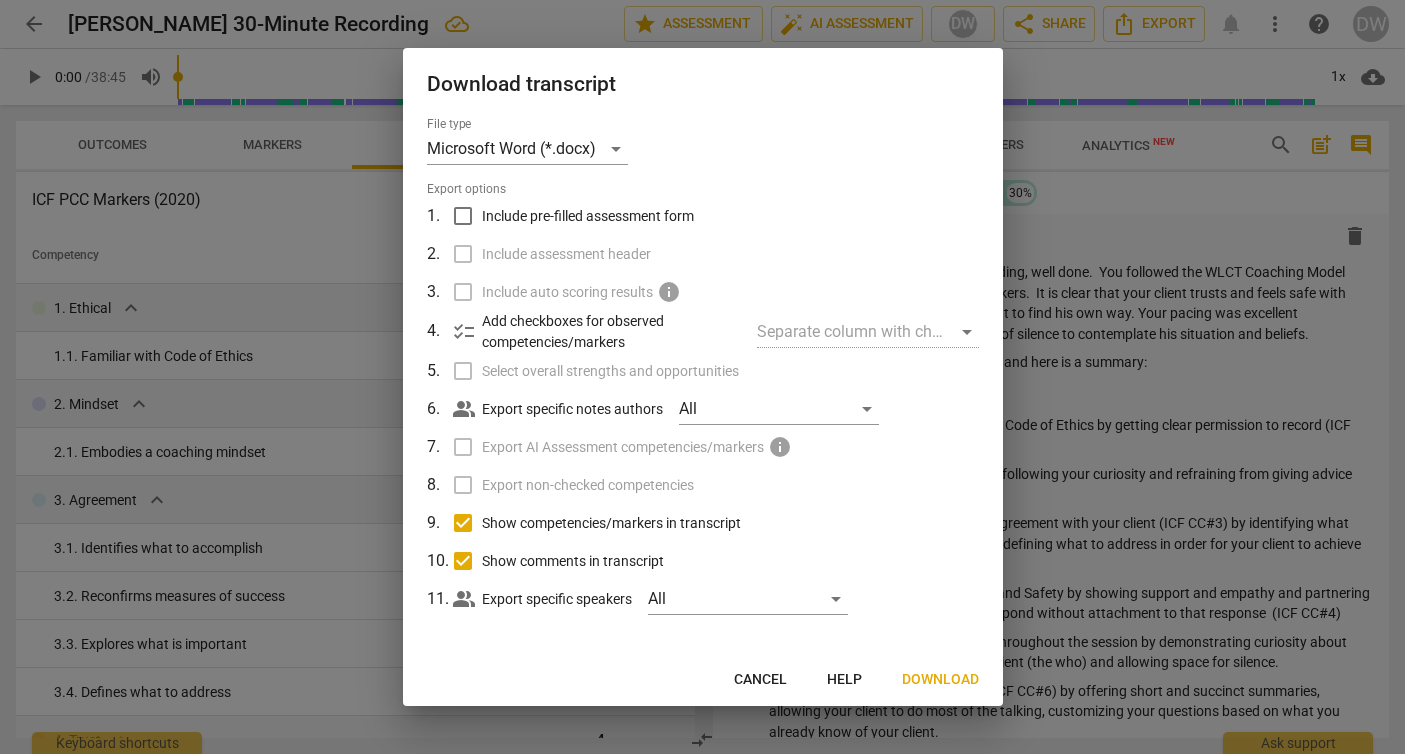 click on "Download" at bounding box center [940, 680] 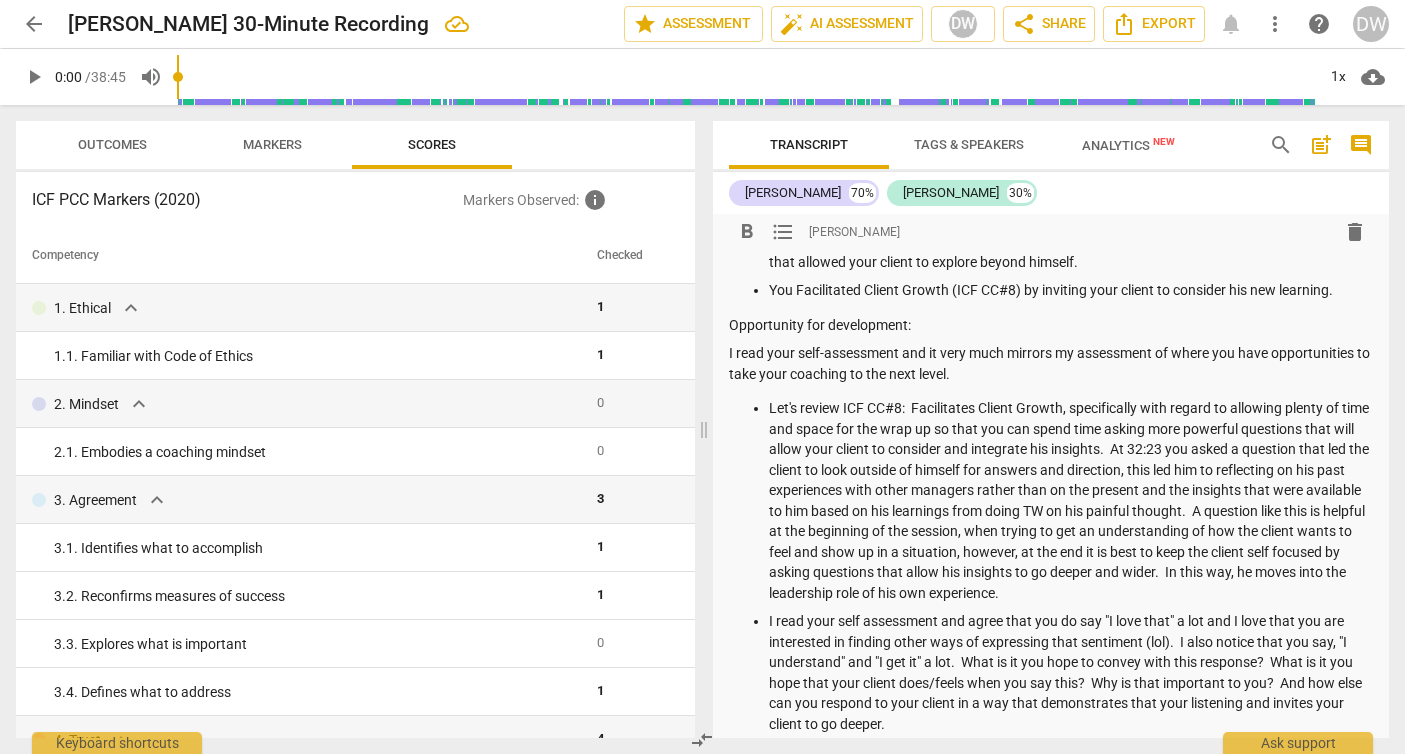 scroll, scrollTop: 523, scrollLeft: 0, axis: vertical 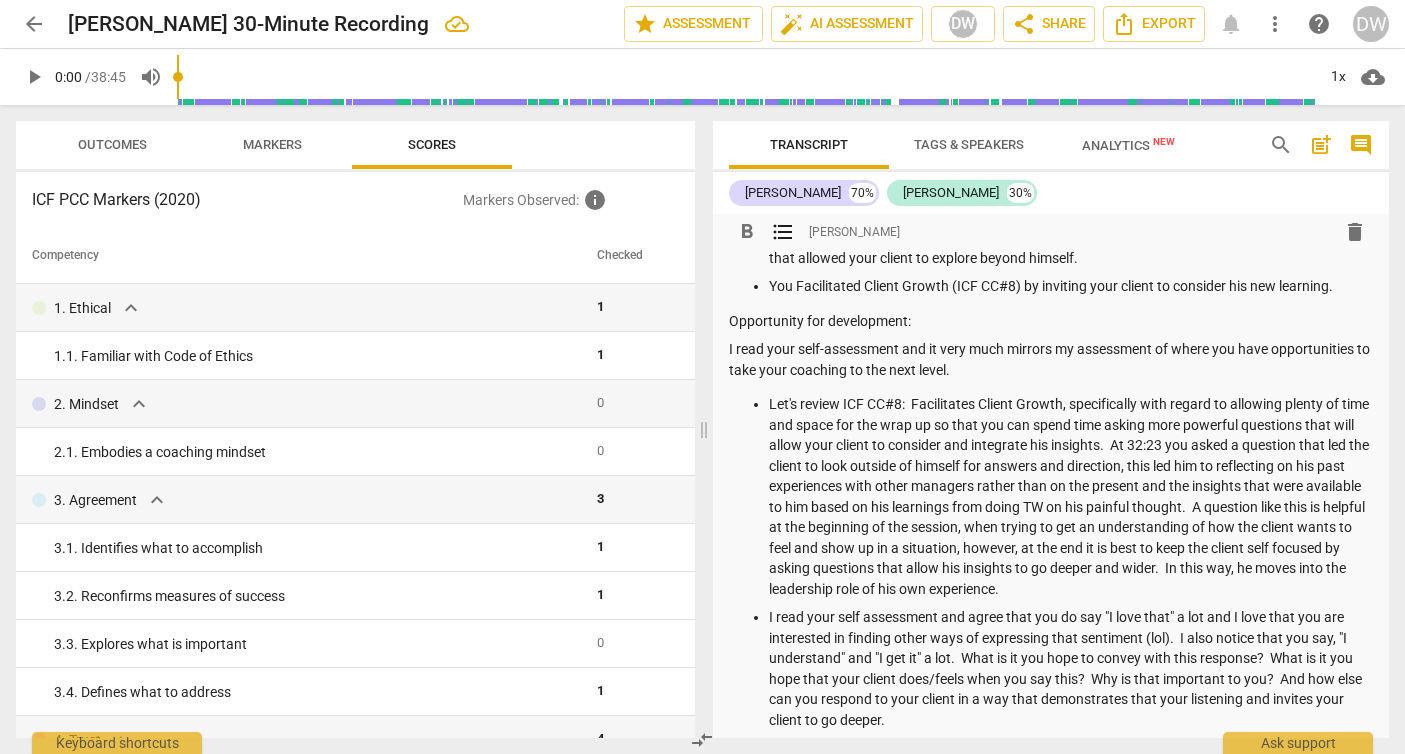 click on "I read your self assessment and agree that you do say "I love that" a lot and I love that you are interested in finding other ways of expressing that sentiment (lol).  I also notice that you say, "I understand" and "I get it" a lot.  What is it you hope to convey with this response?  What is it you hope that your client does/feels when you say this?  Why is that important to you?  And how else can you respond to your client in a way that demonstrates that your listening and invites your client to go deeper." at bounding box center [1071, 668] 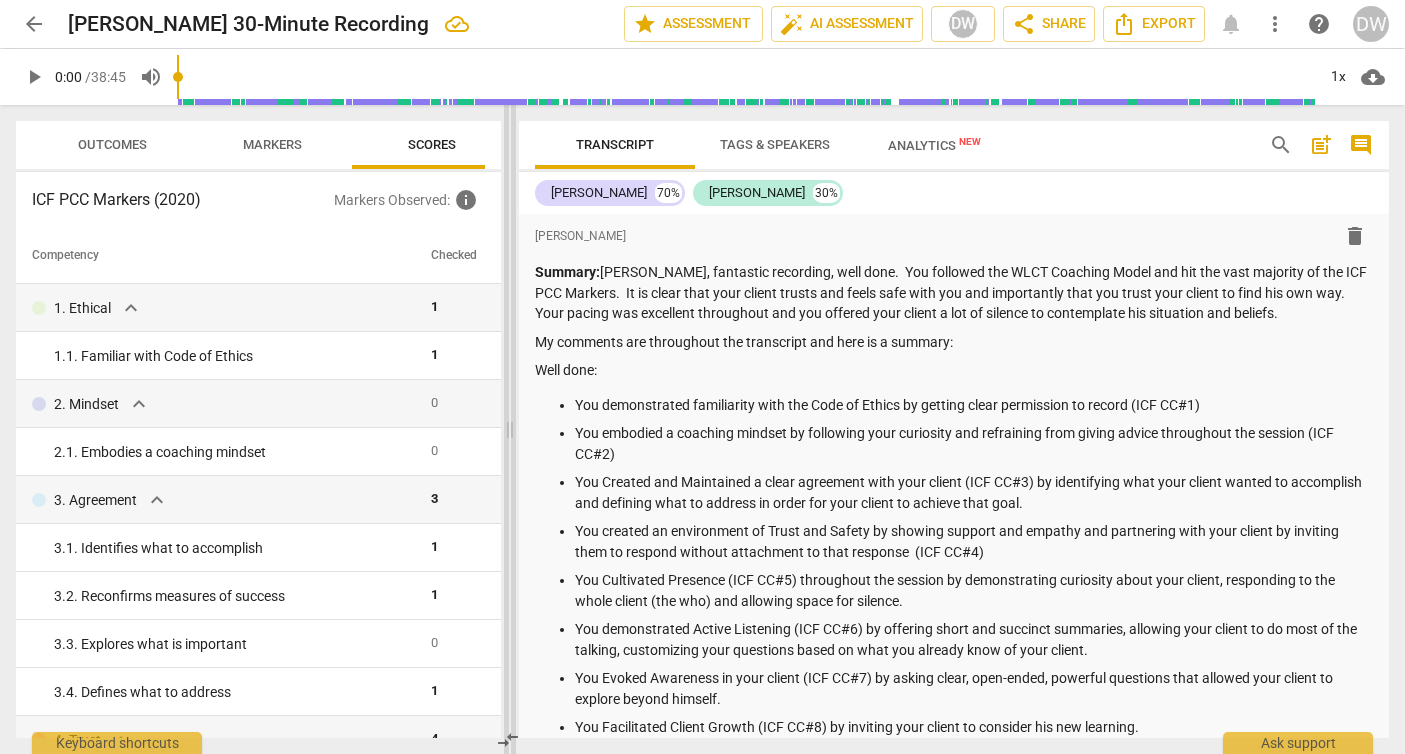 drag, startPoint x: 703, startPoint y: 435, endPoint x: 509, endPoint y: 417, distance: 194.83327 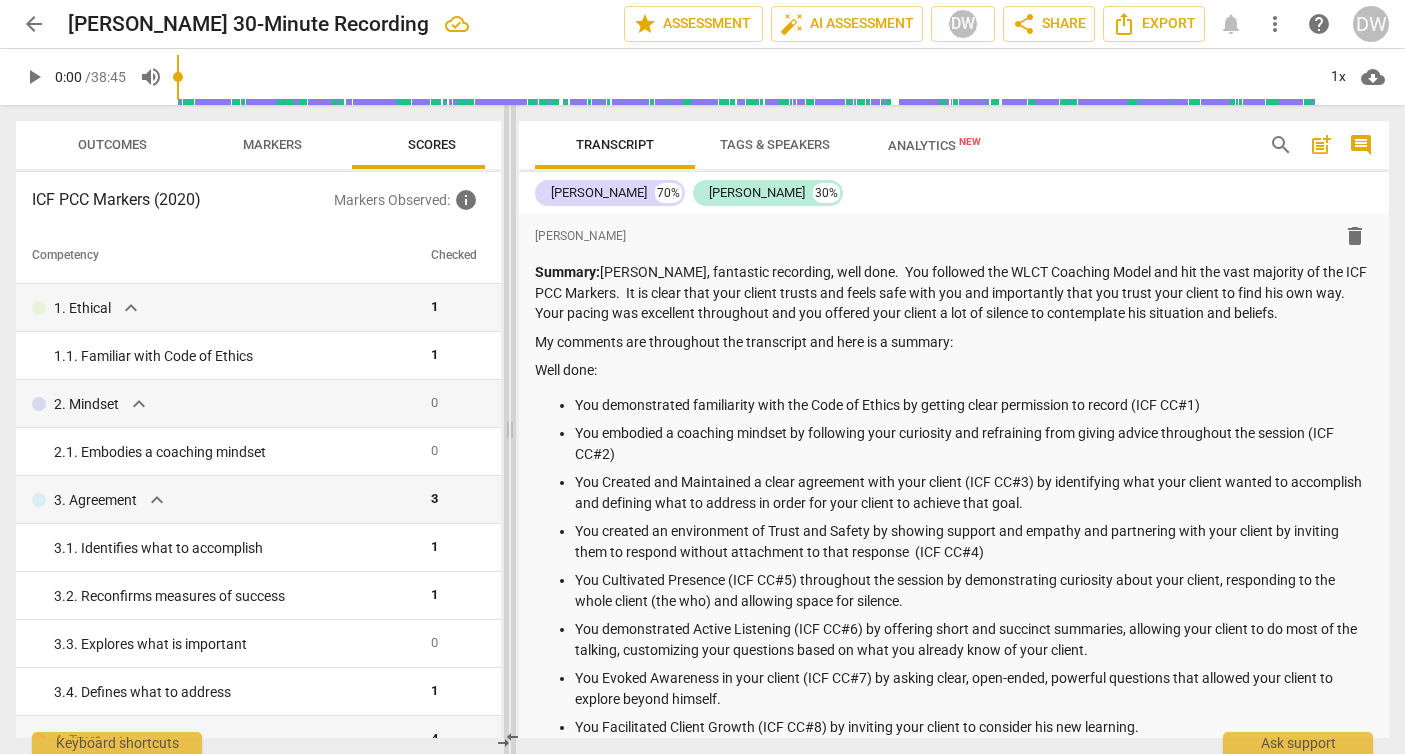 click at bounding box center [510, 429] 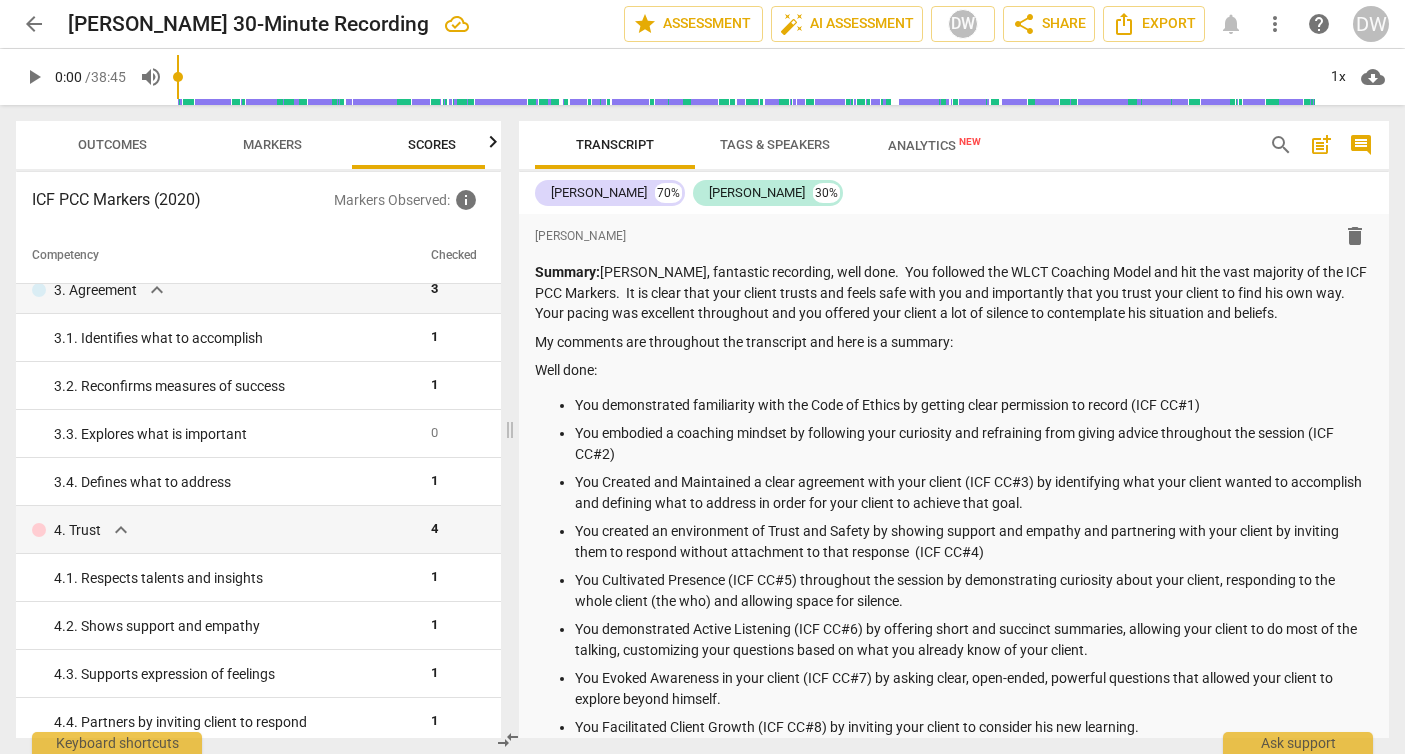 scroll, scrollTop: 231, scrollLeft: 0, axis: vertical 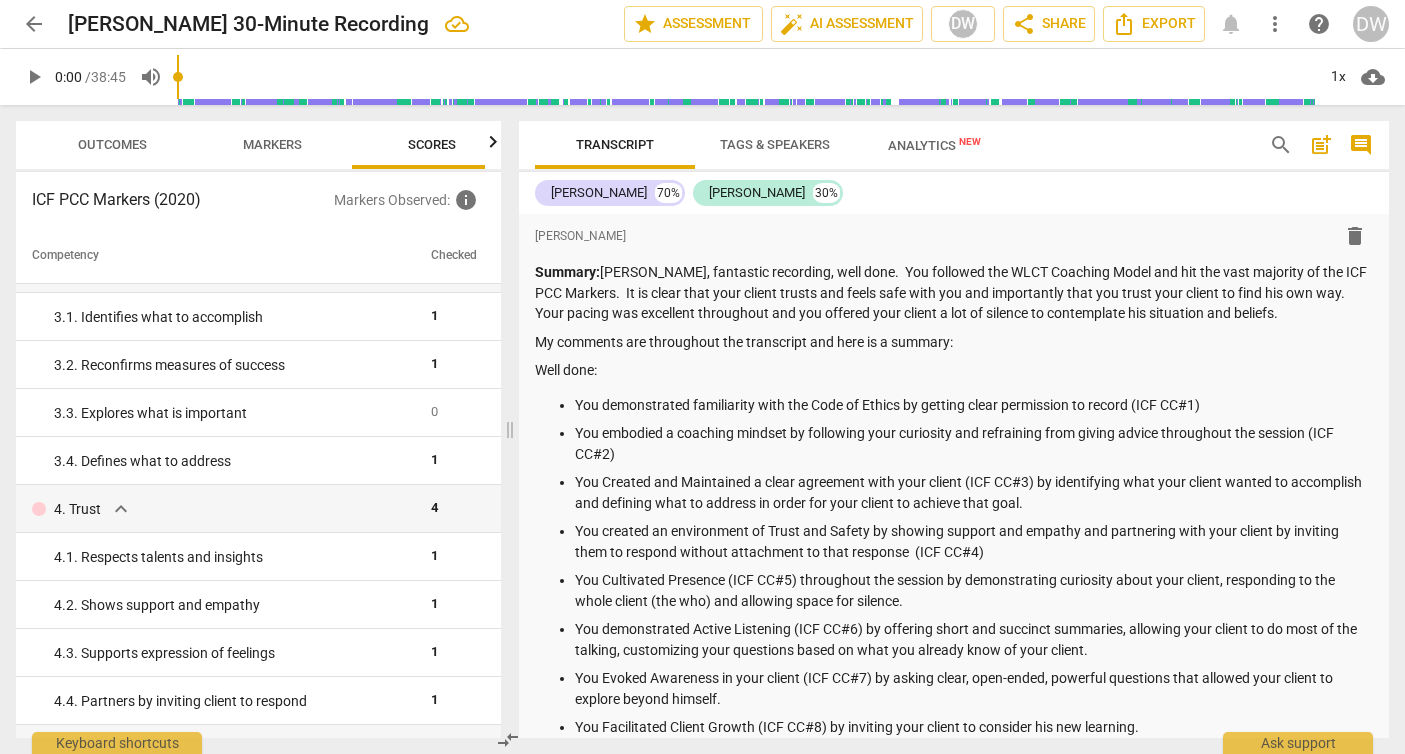 click on "Markers" at bounding box center [272, 145] 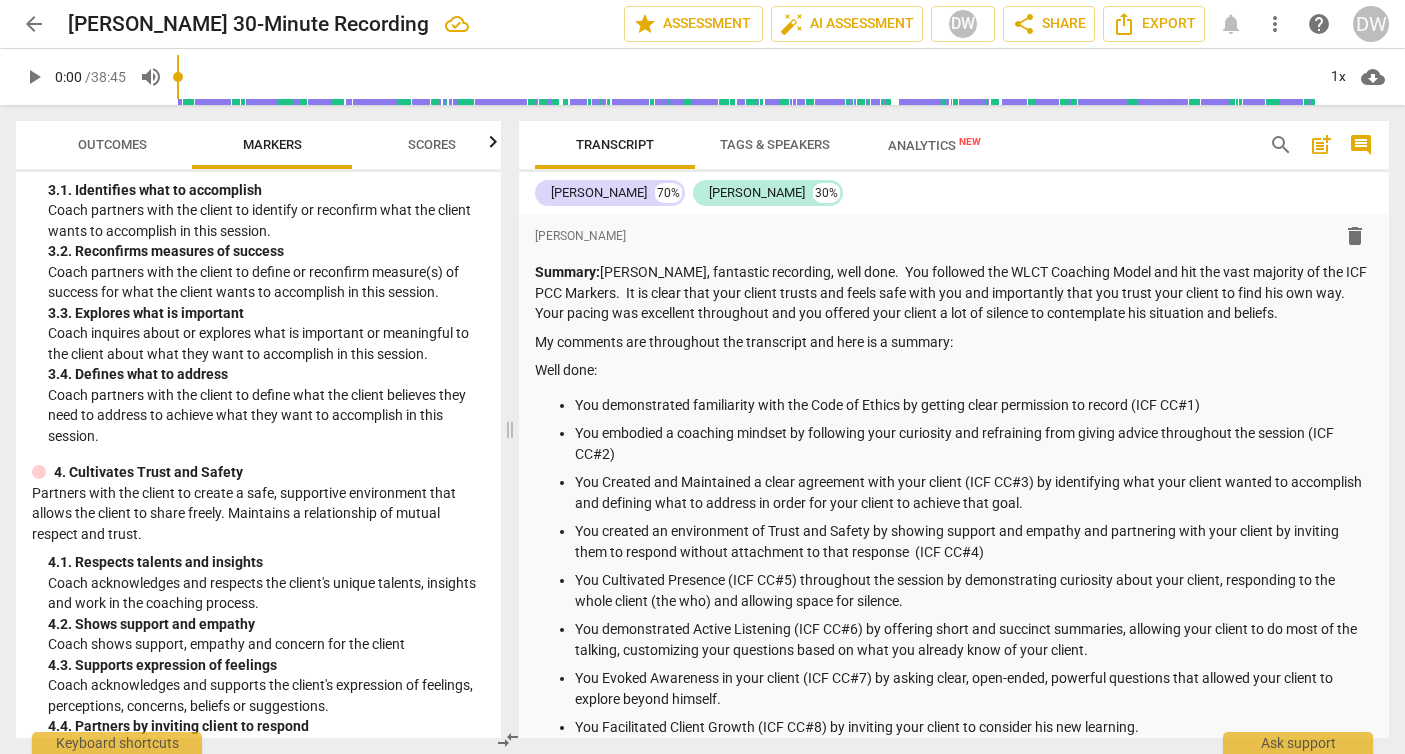scroll, scrollTop: 463, scrollLeft: 0, axis: vertical 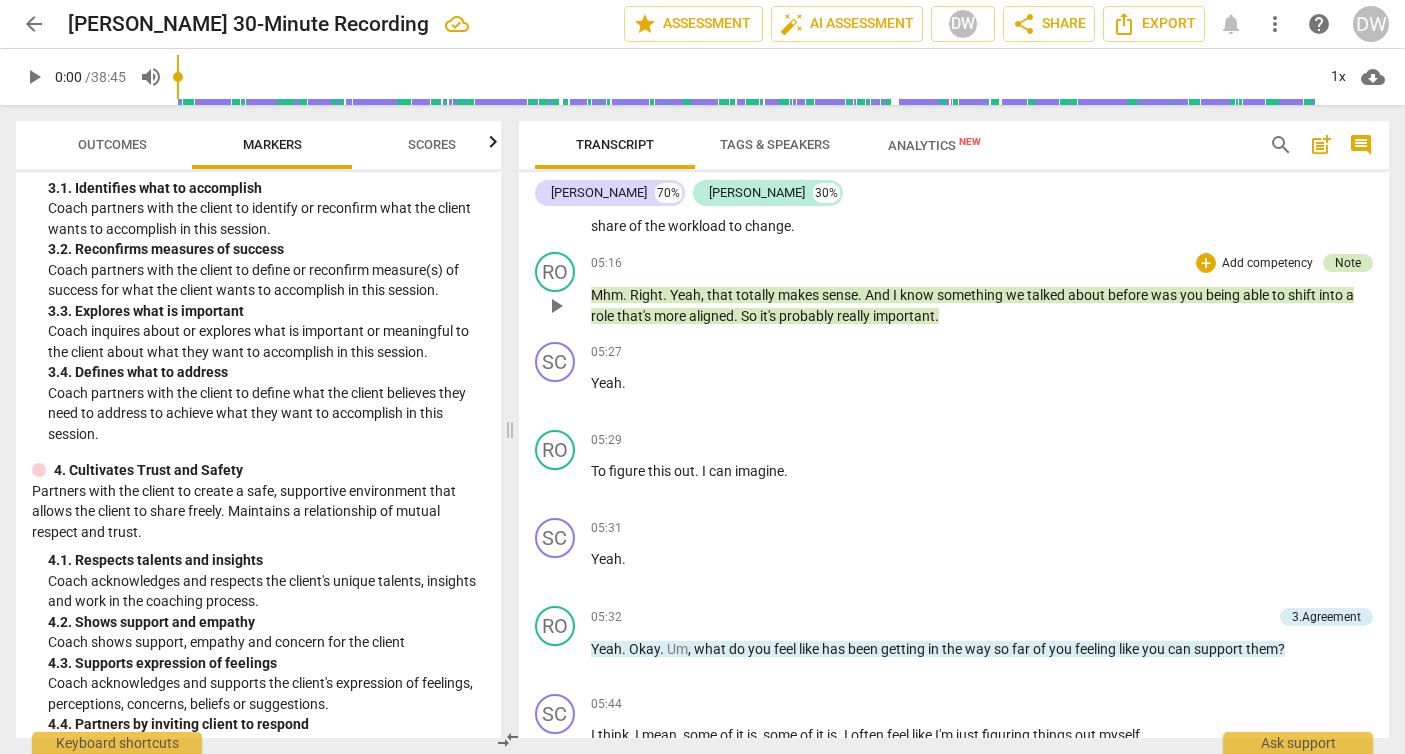 click on "Note" at bounding box center [1348, 263] 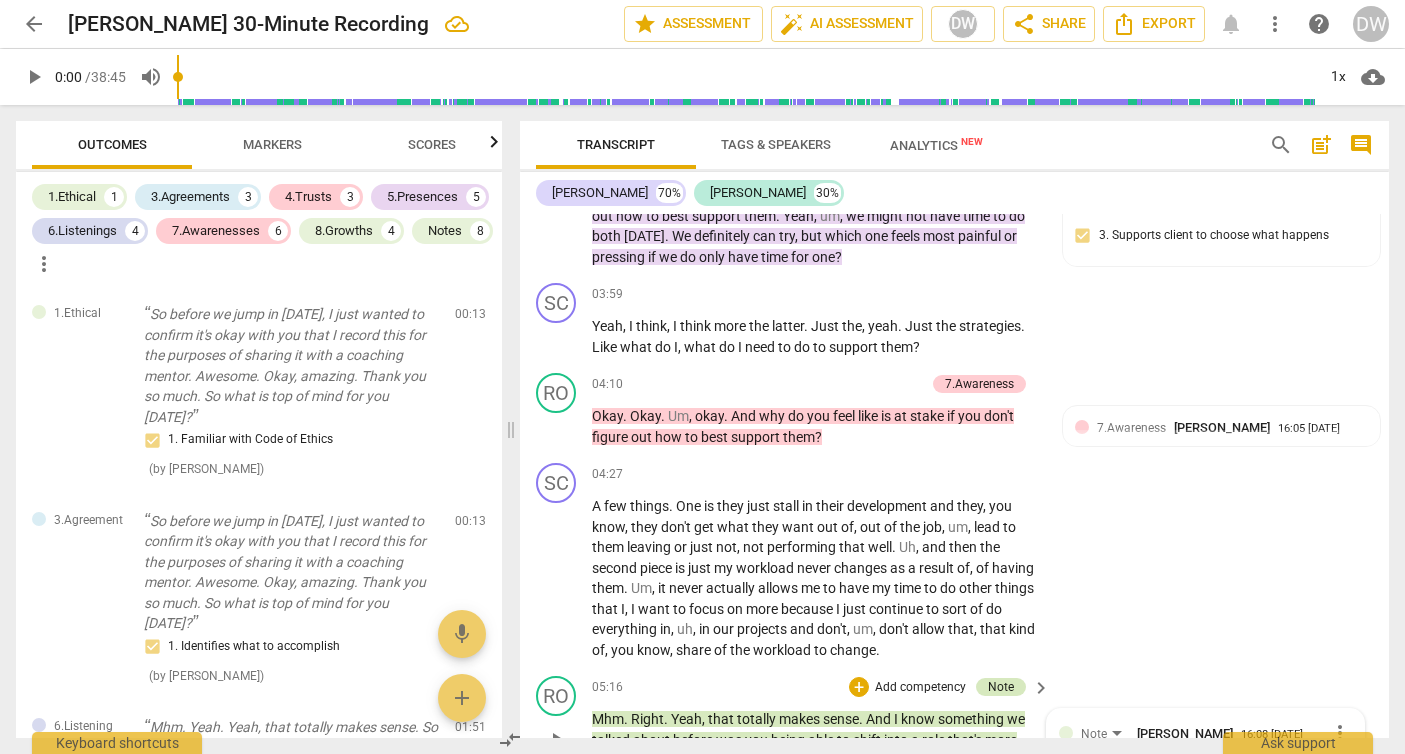 scroll, scrollTop: 3129, scrollLeft: 0, axis: vertical 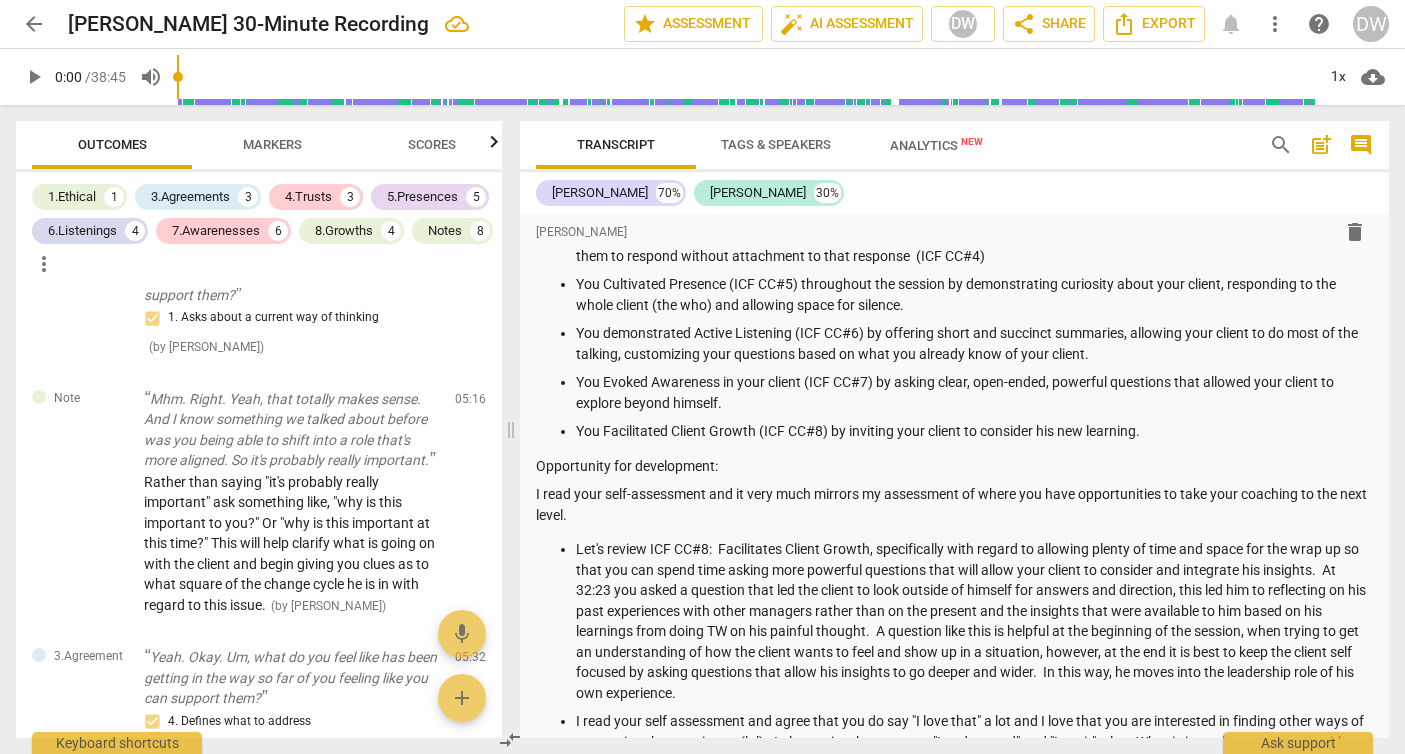 click on "Markers" at bounding box center (272, 144) 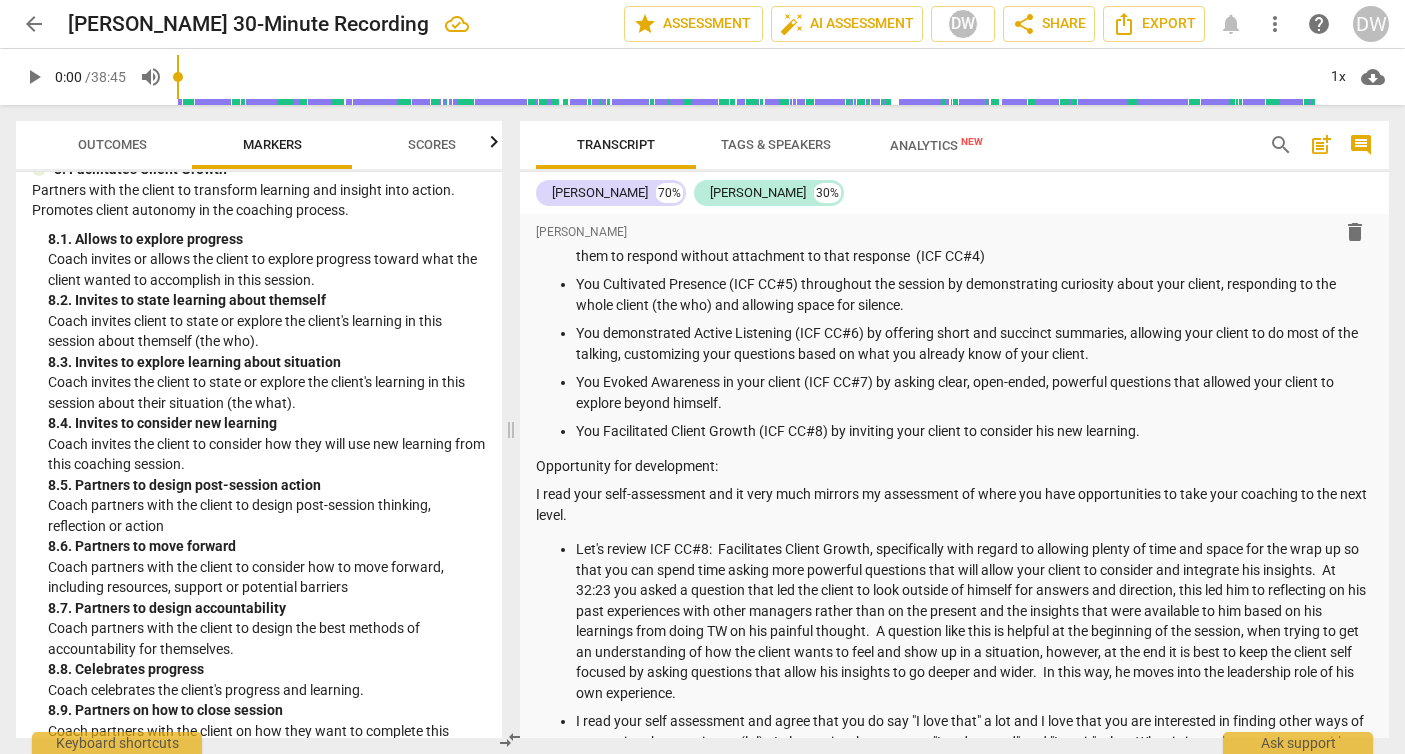 scroll, scrollTop: 2559, scrollLeft: 0, axis: vertical 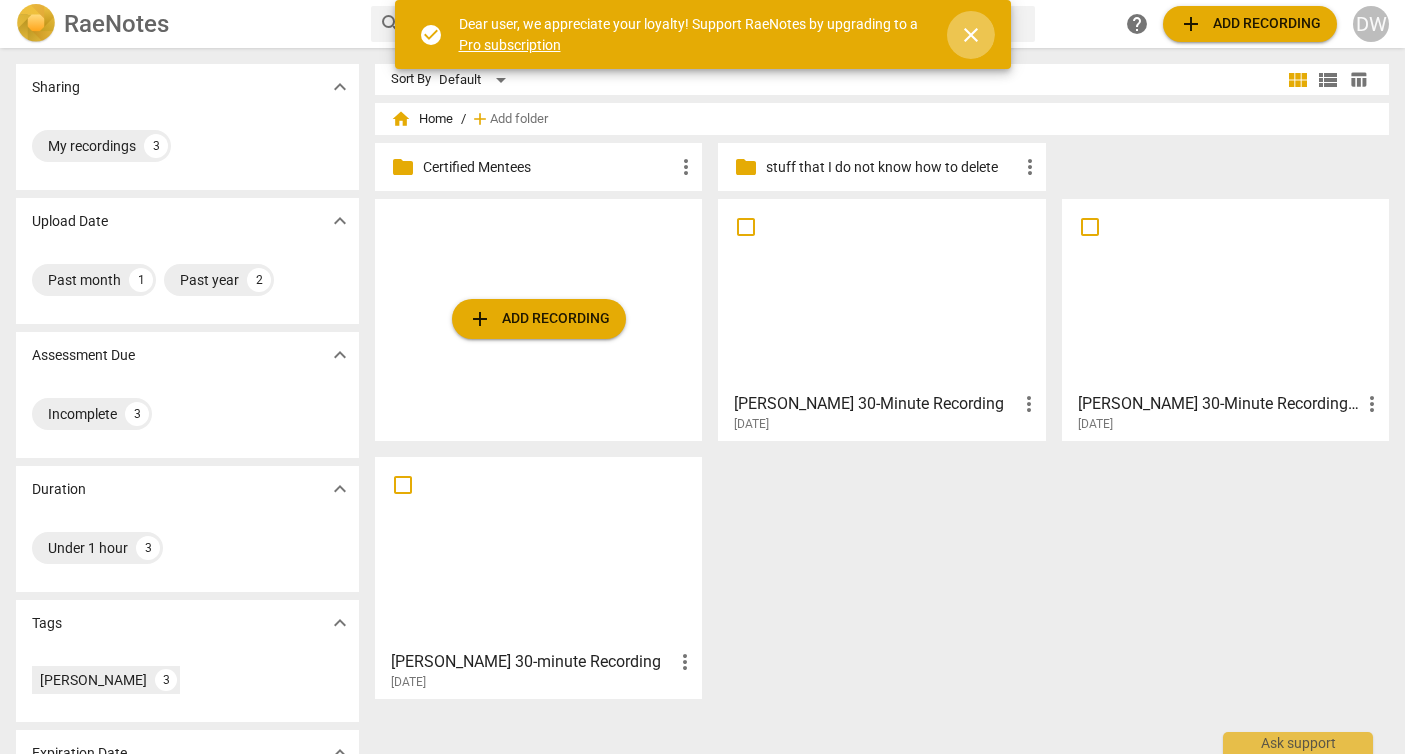 click on "close" at bounding box center (971, 35) 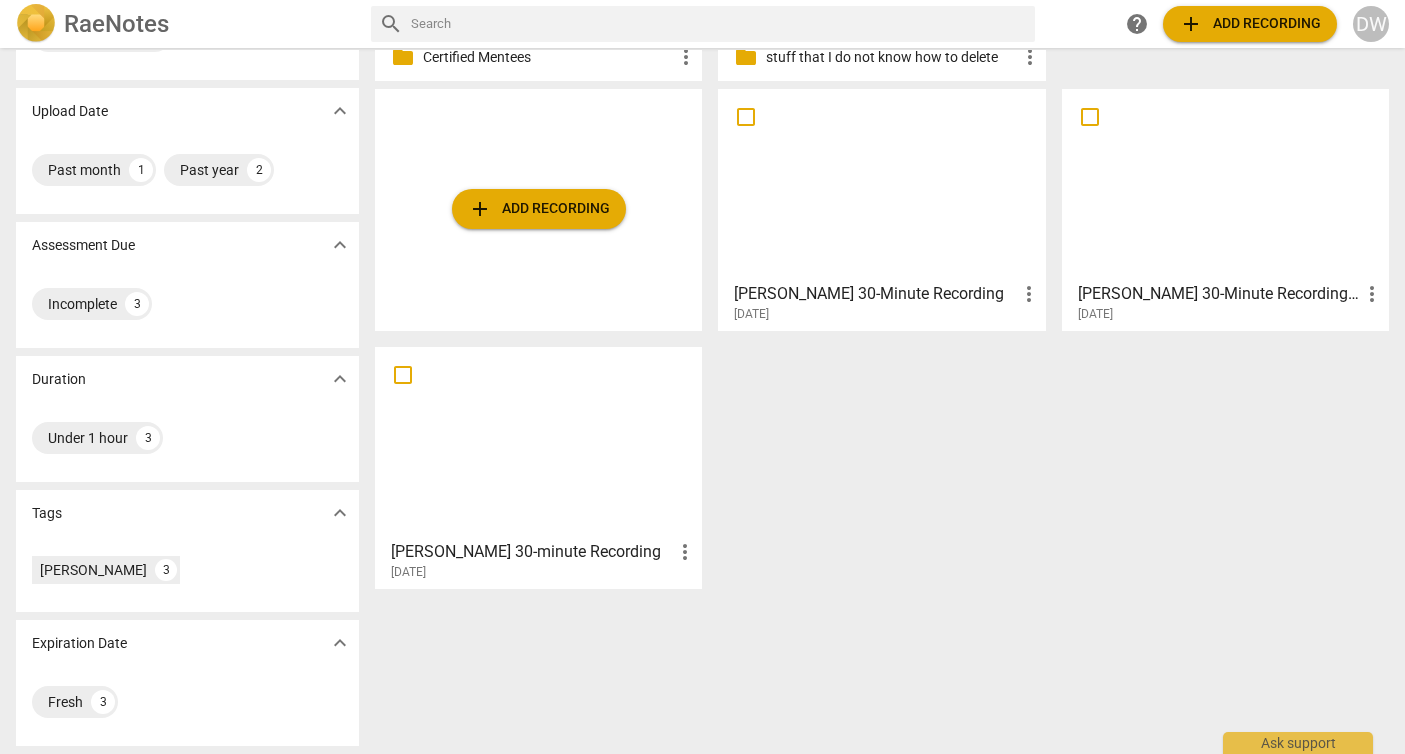 scroll, scrollTop: 0, scrollLeft: 0, axis: both 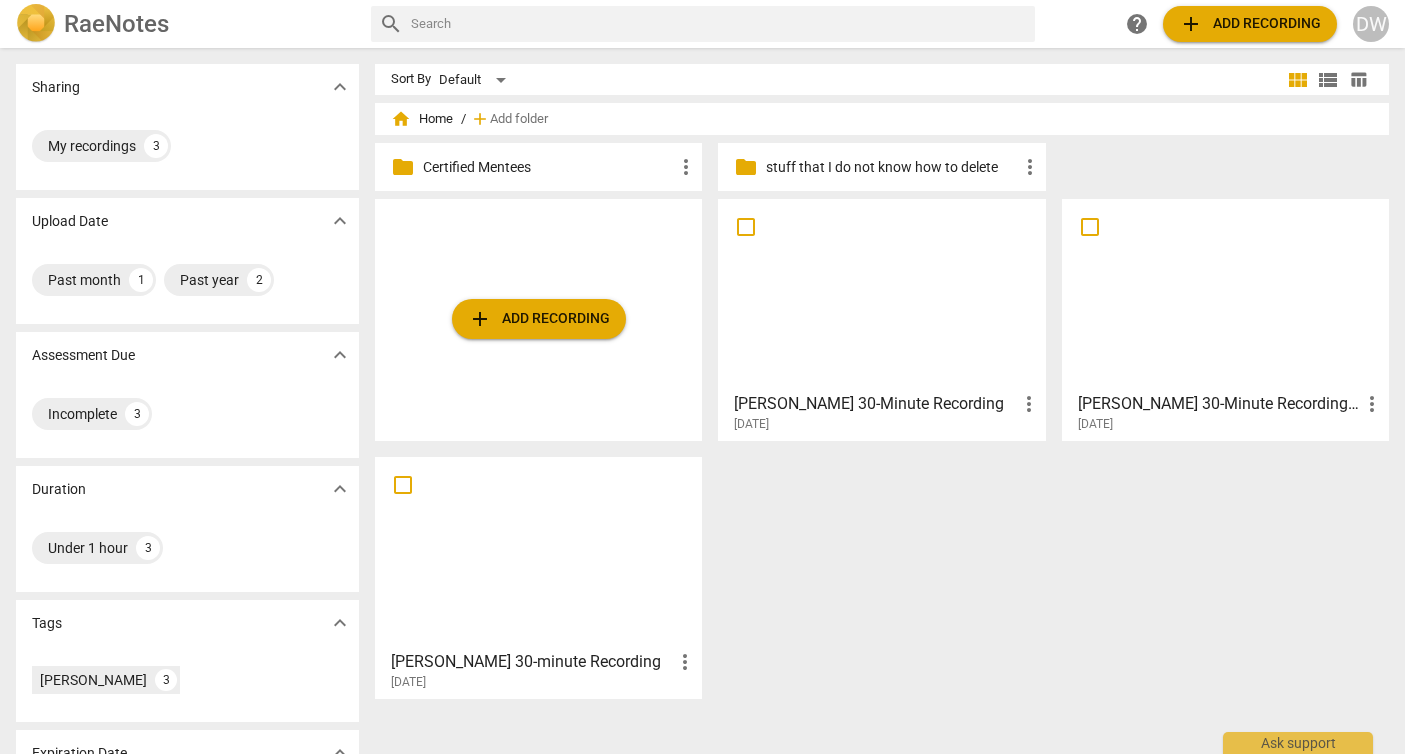 click on "Certified Mentees" at bounding box center [548, 167] 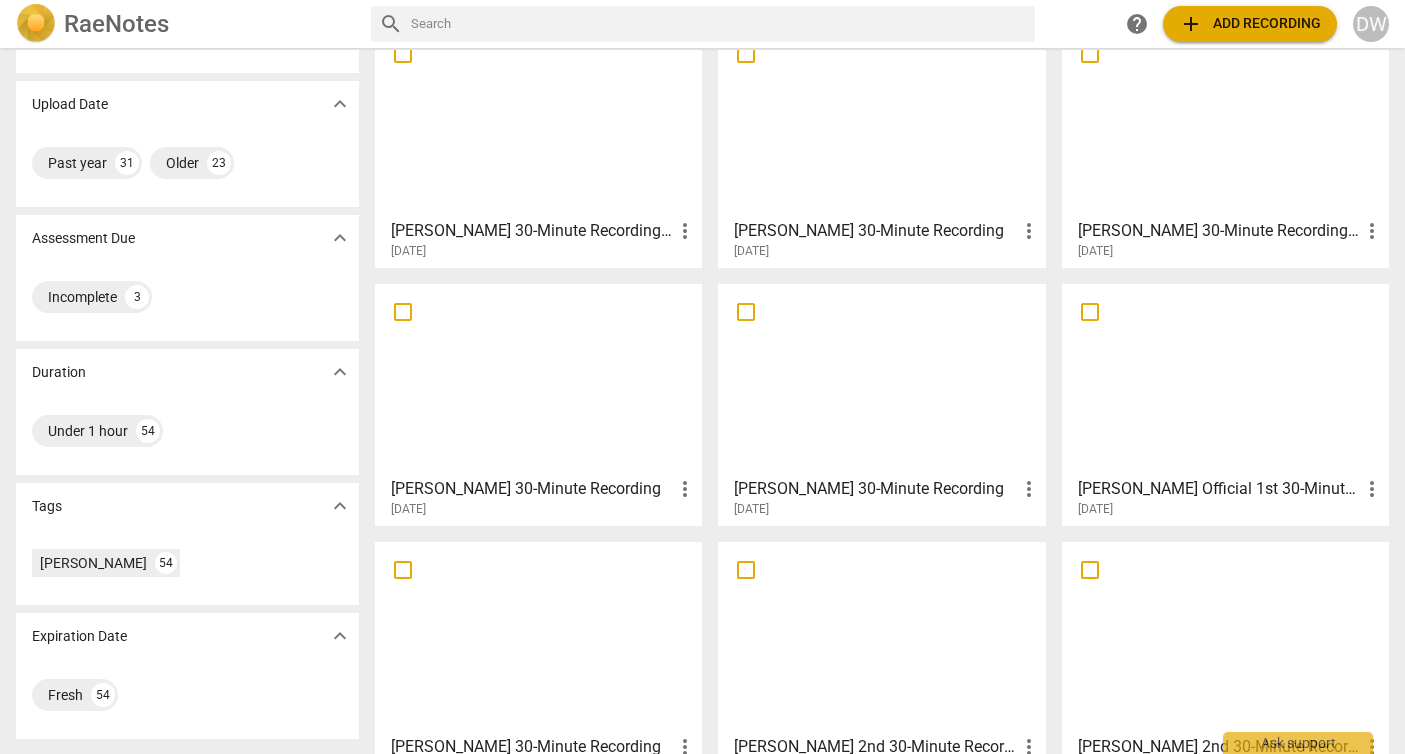 scroll, scrollTop: 148, scrollLeft: 0, axis: vertical 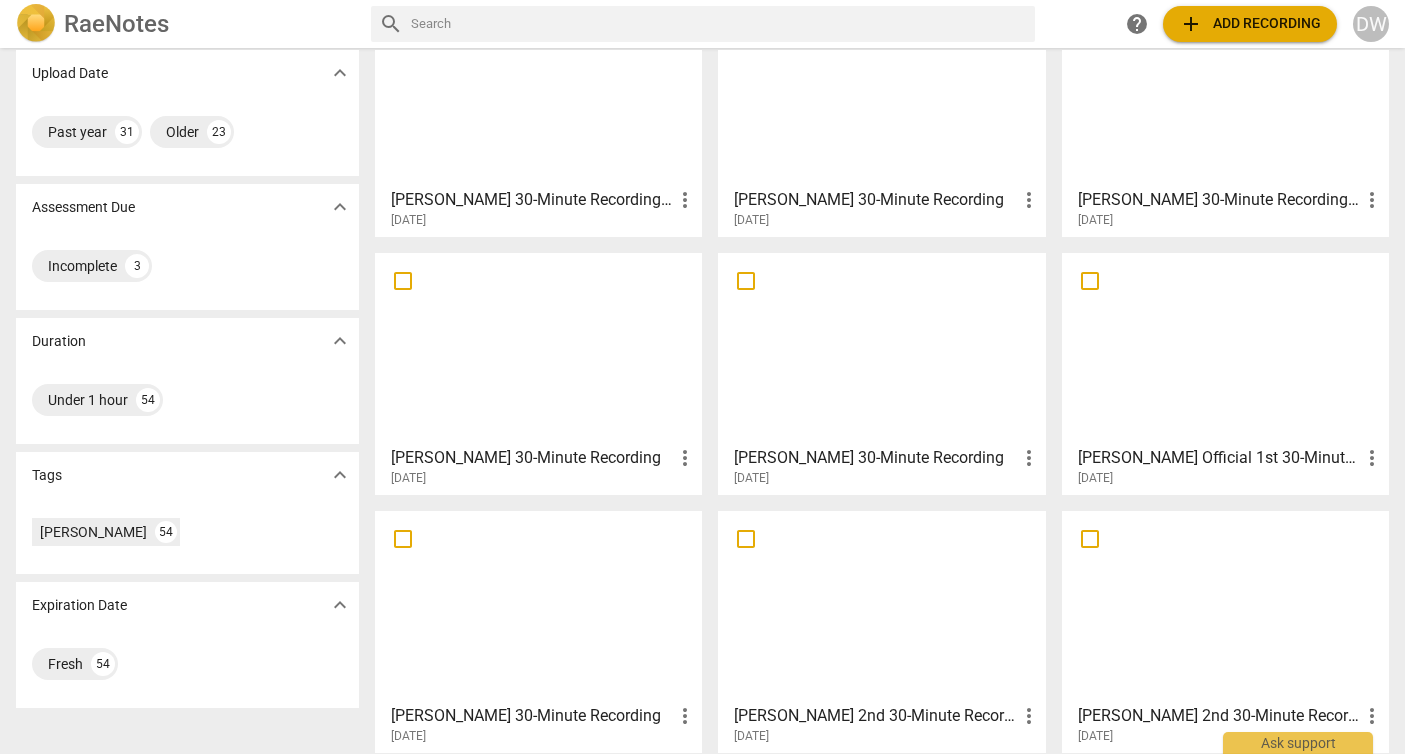 click on "[PERSON_NAME] 30-Minute Recording more_vert [DATE]" at bounding box center [882, 204] 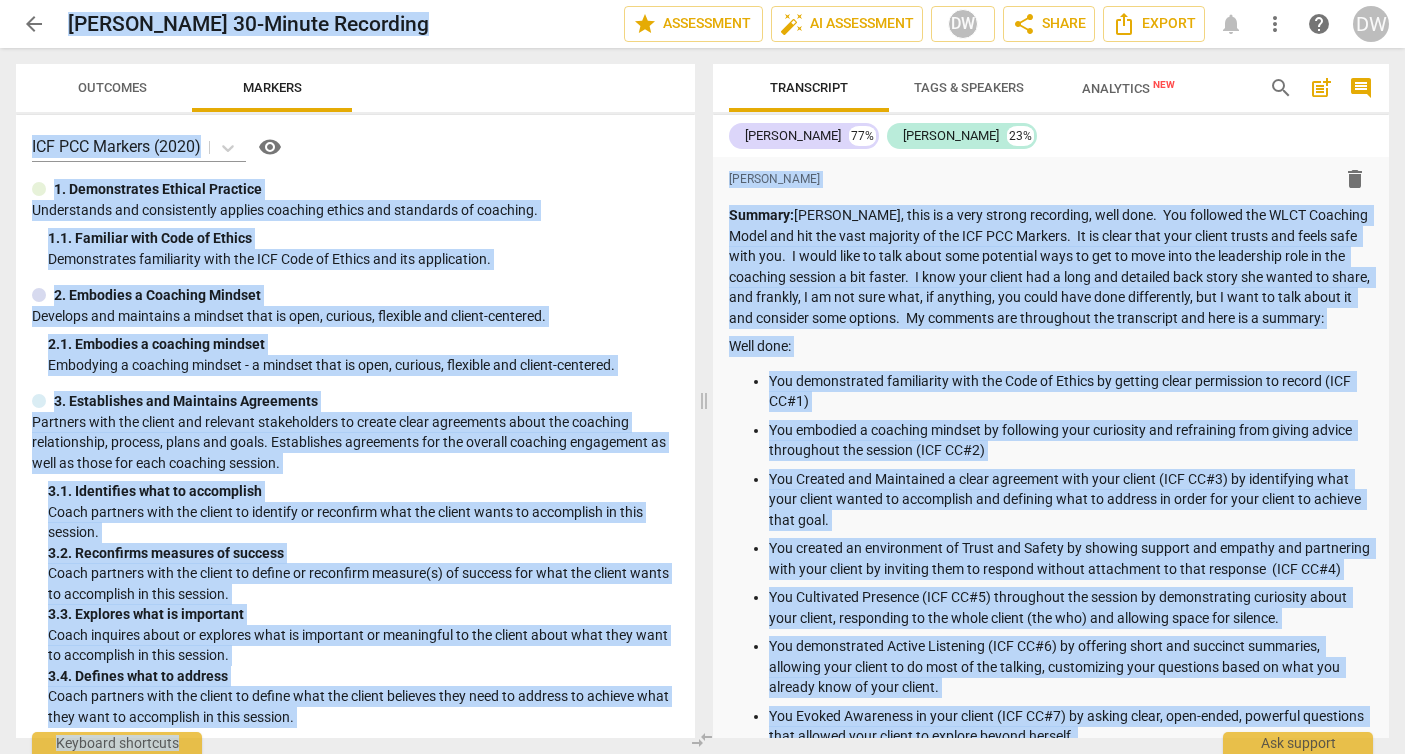 click on "format_list_bulleted" at bounding box center (0, 0) 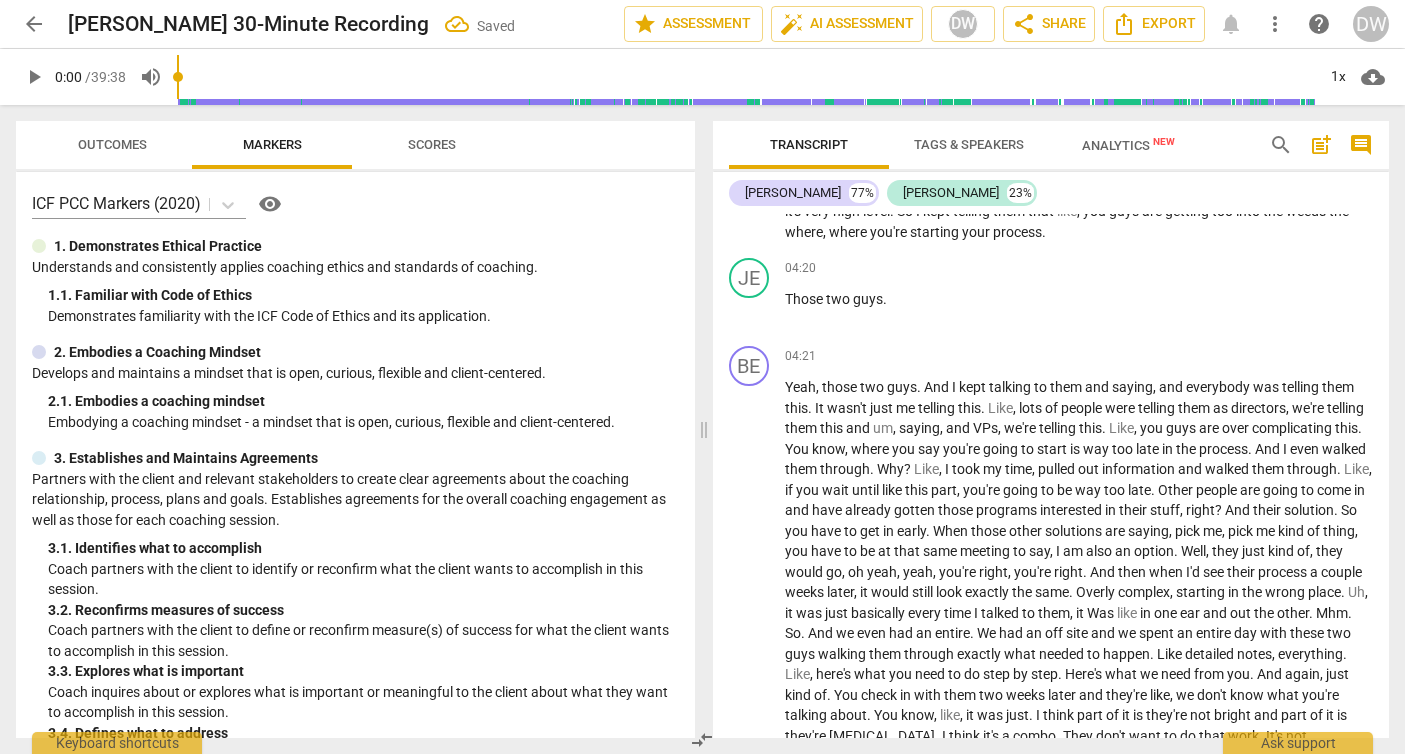 drag, startPoint x: 768, startPoint y: 273, endPoint x: 813, endPoint y: 753, distance: 482.10477 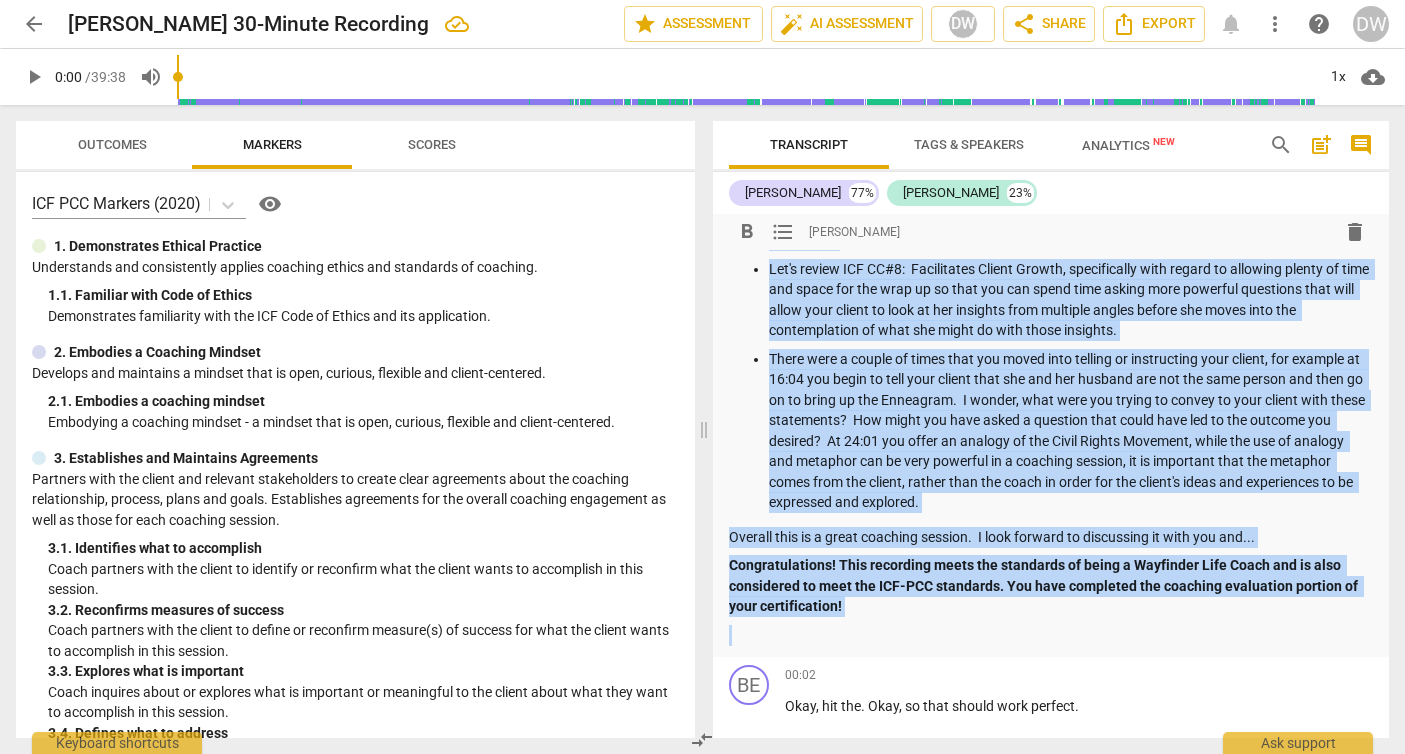 scroll, scrollTop: 1078, scrollLeft: 0, axis: vertical 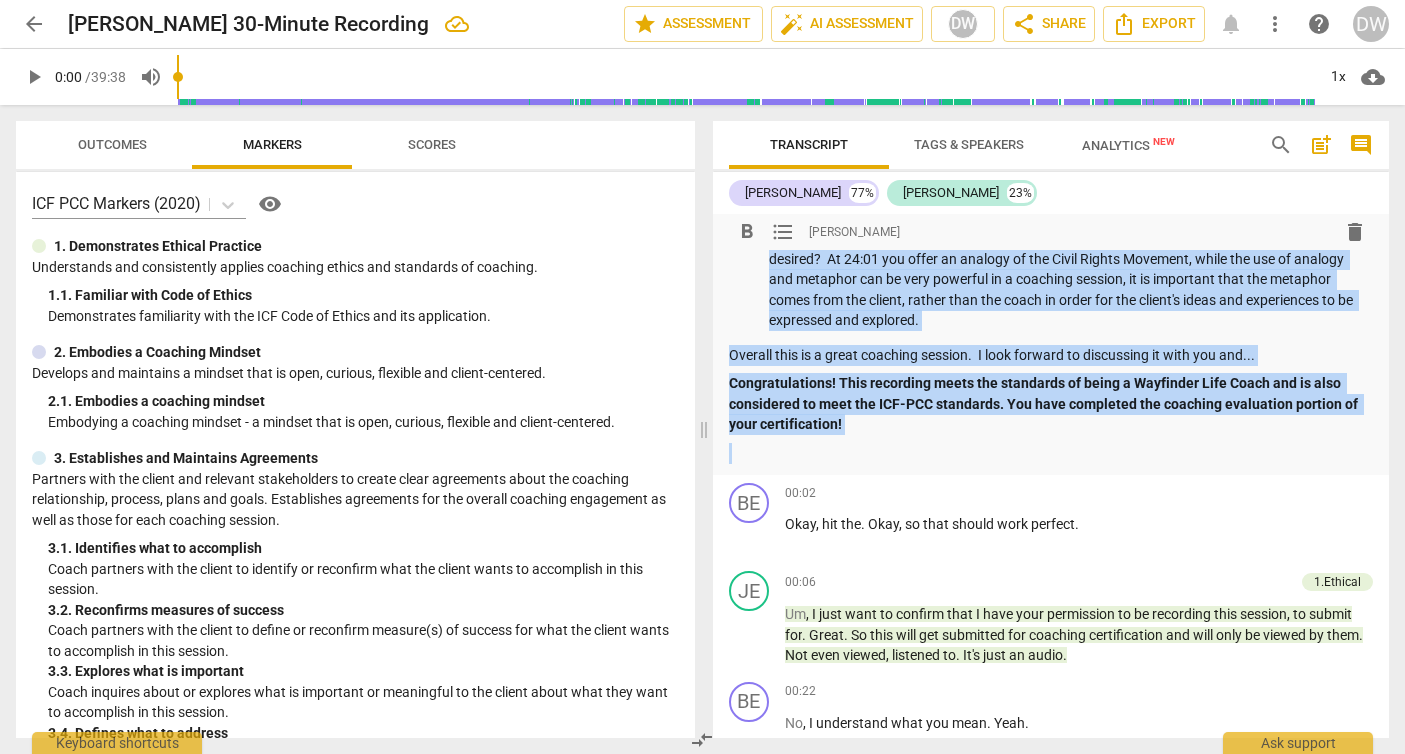 copy on "Summary:   [PERSON_NAME], this is a very strong recording, well done.  You followed the WLCT Coaching Model and hit the vast majority of the ICF PCC Markers.  It is clear that your client trusts and feels safe with you.  I would like to talk about some potential ways to get to move into the leadership role in the coaching session a bit faster.  I know your client had a long and detailed back story she wanted to share, and frankly, I am not sure what, if anything, you could have done differently, but I want to talk about it and consider some options.  My comments are throughout the transcript and here is a summary: Well done: You demonstrated familiarity with the Code of Ethics by getting clear permission to record (ICF CC#1) You embodied a coaching mindset by following your curiosity and refraining from giving advice throughout the session (ICF CC#2) You Created and Maintained a clear agreement with your client (ICF CC#3) by identifying what your client wanted to accomplish and defining what to address in order fo..." 